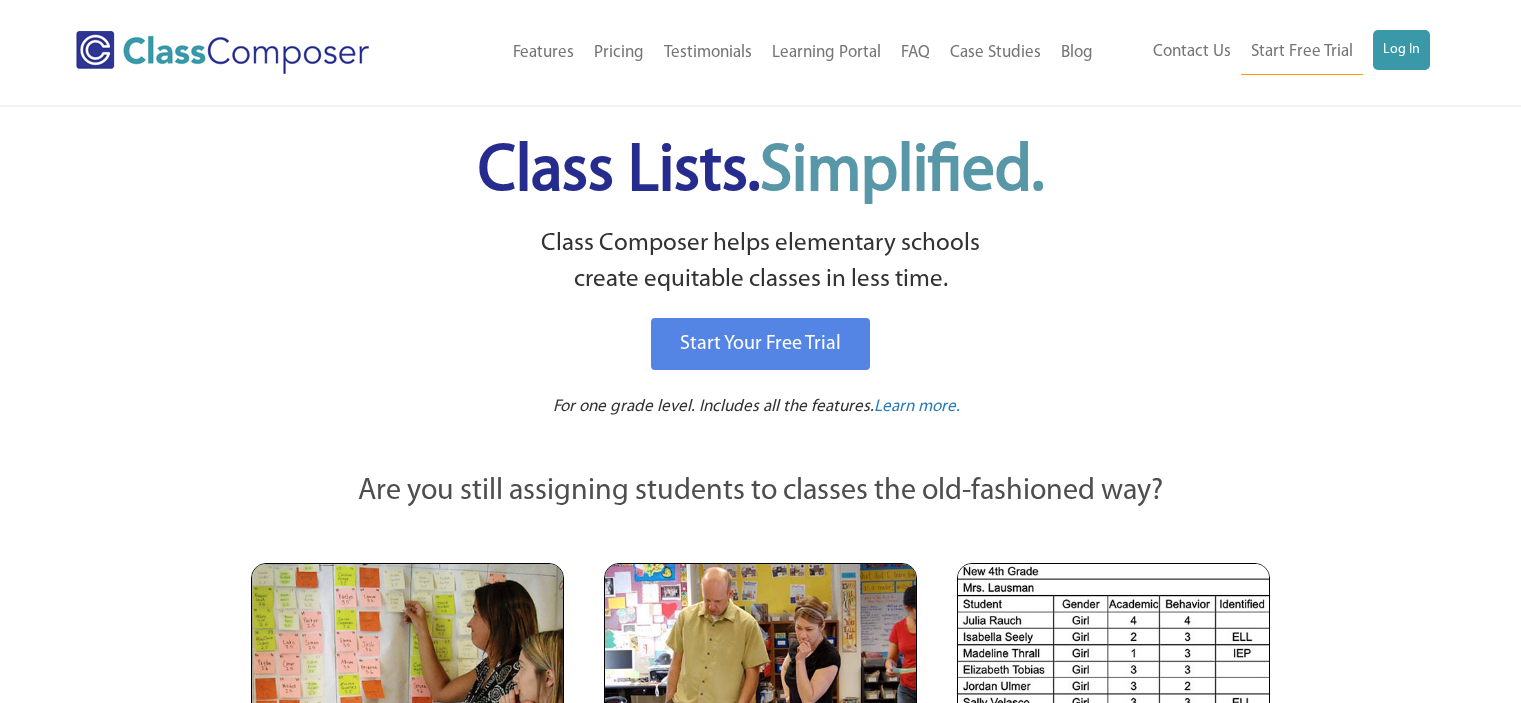 scroll, scrollTop: 0, scrollLeft: 0, axis: both 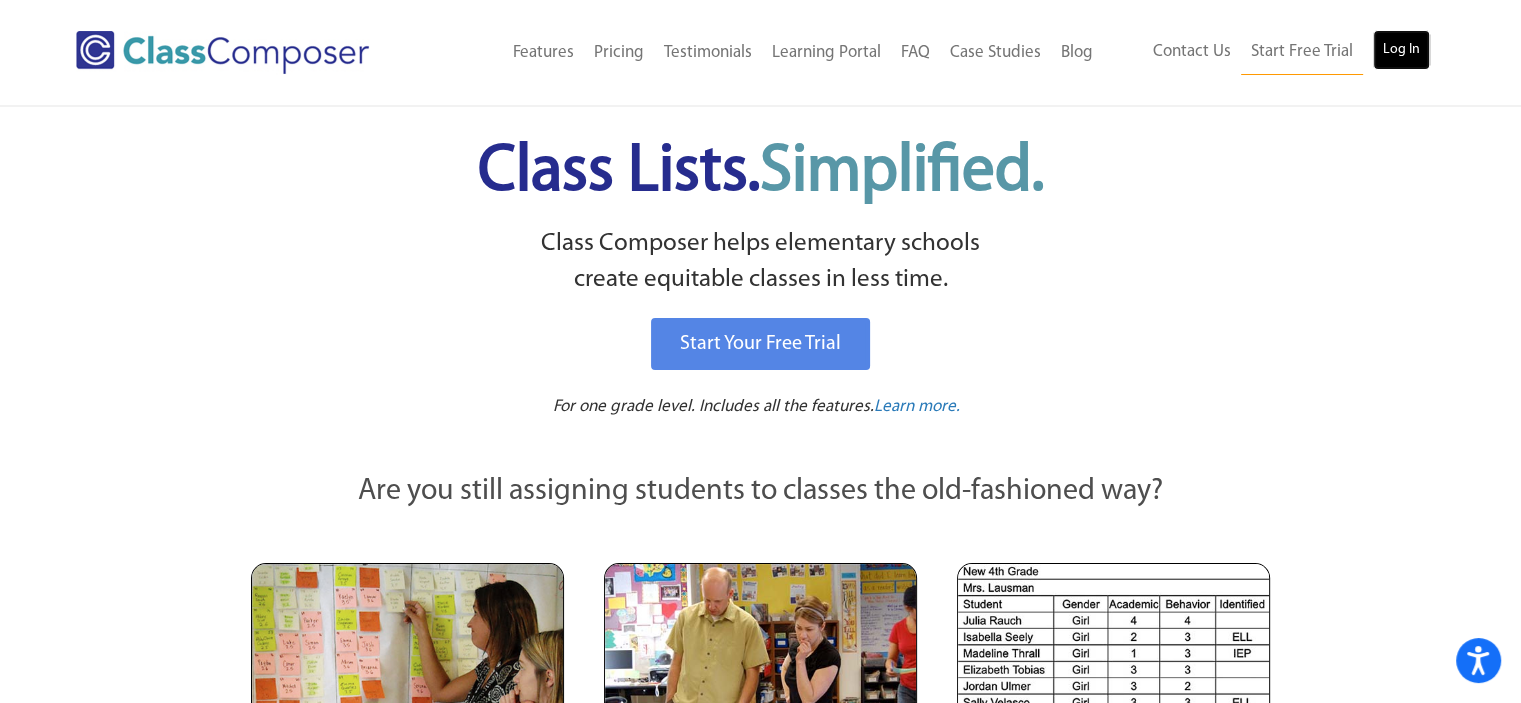 click on "Log In" at bounding box center (1401, 50) 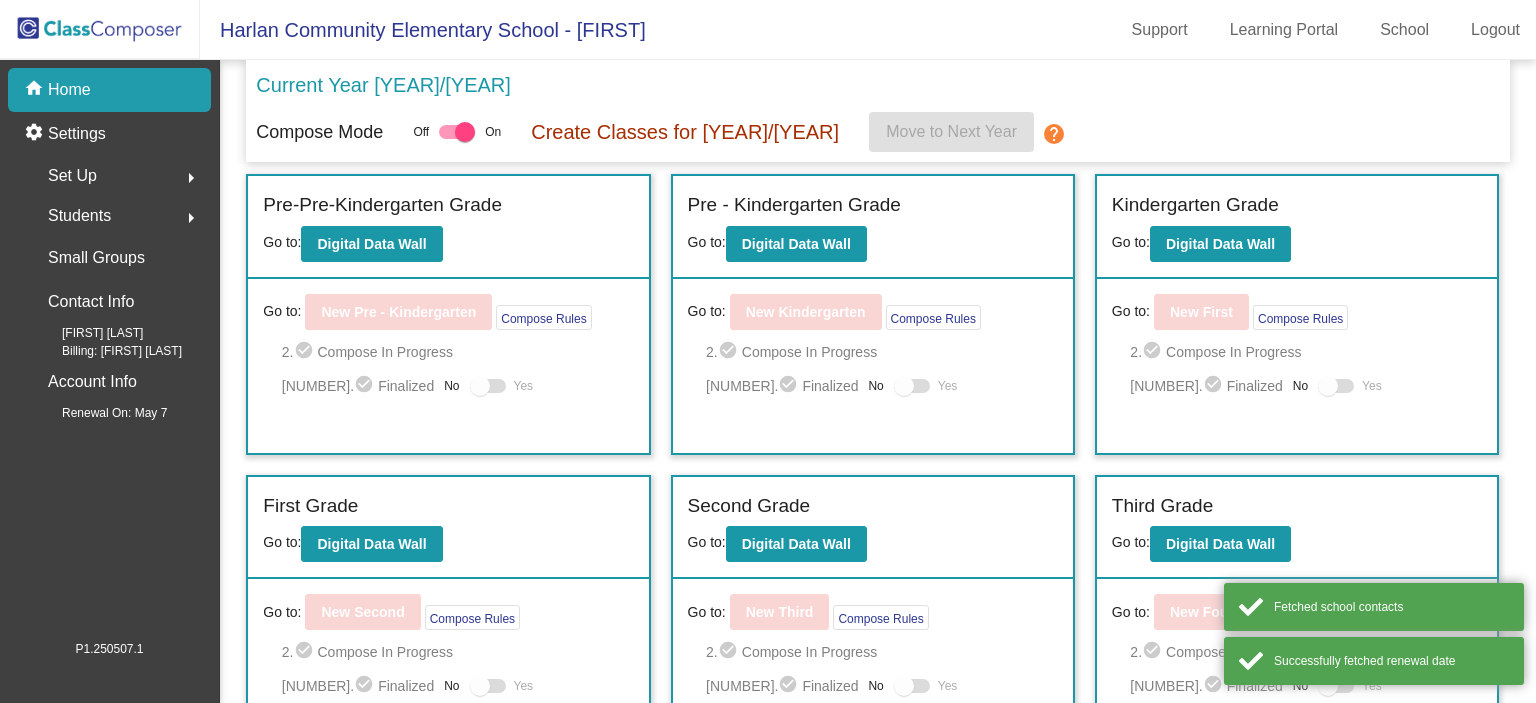 scroll, scrollTop: 0, scrollLeft: 0, axis: both 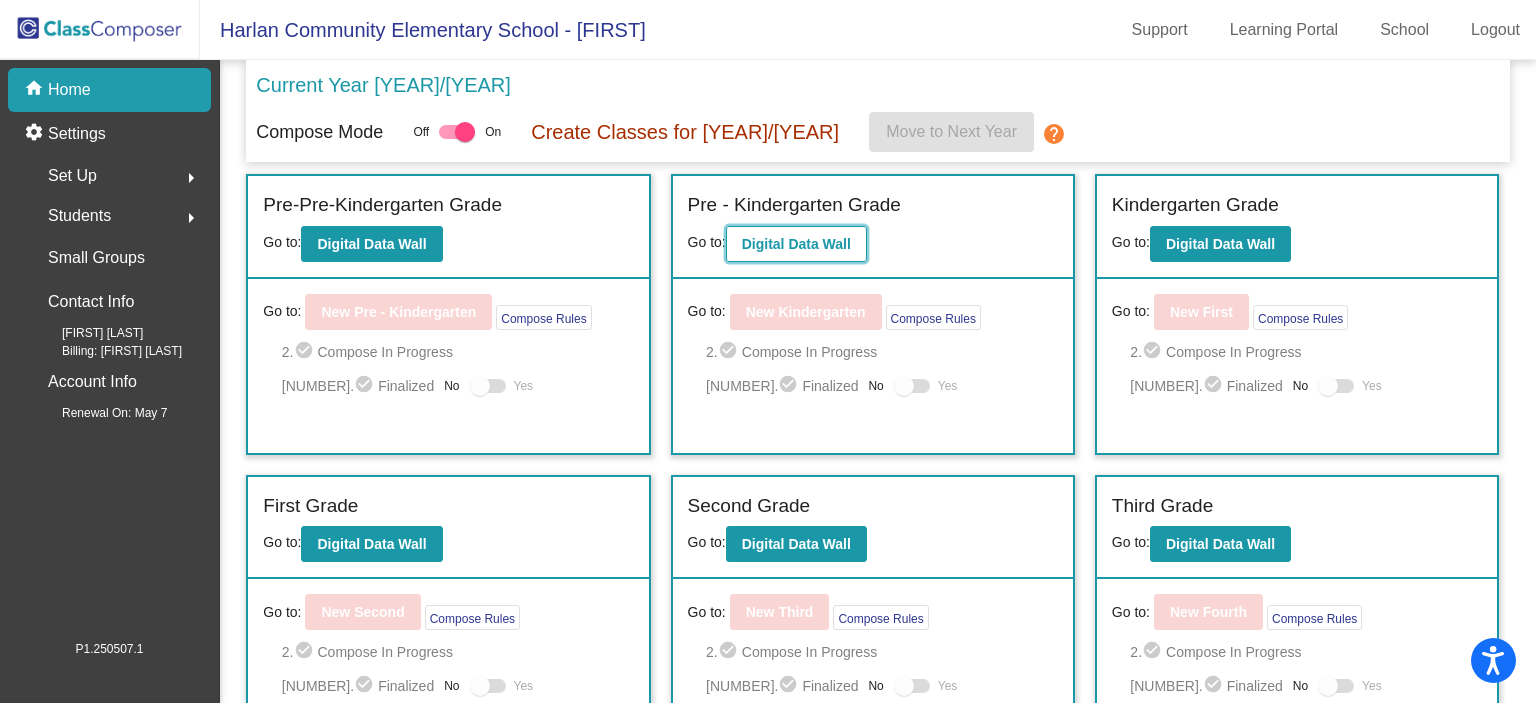 click on "Digital Data Wall" 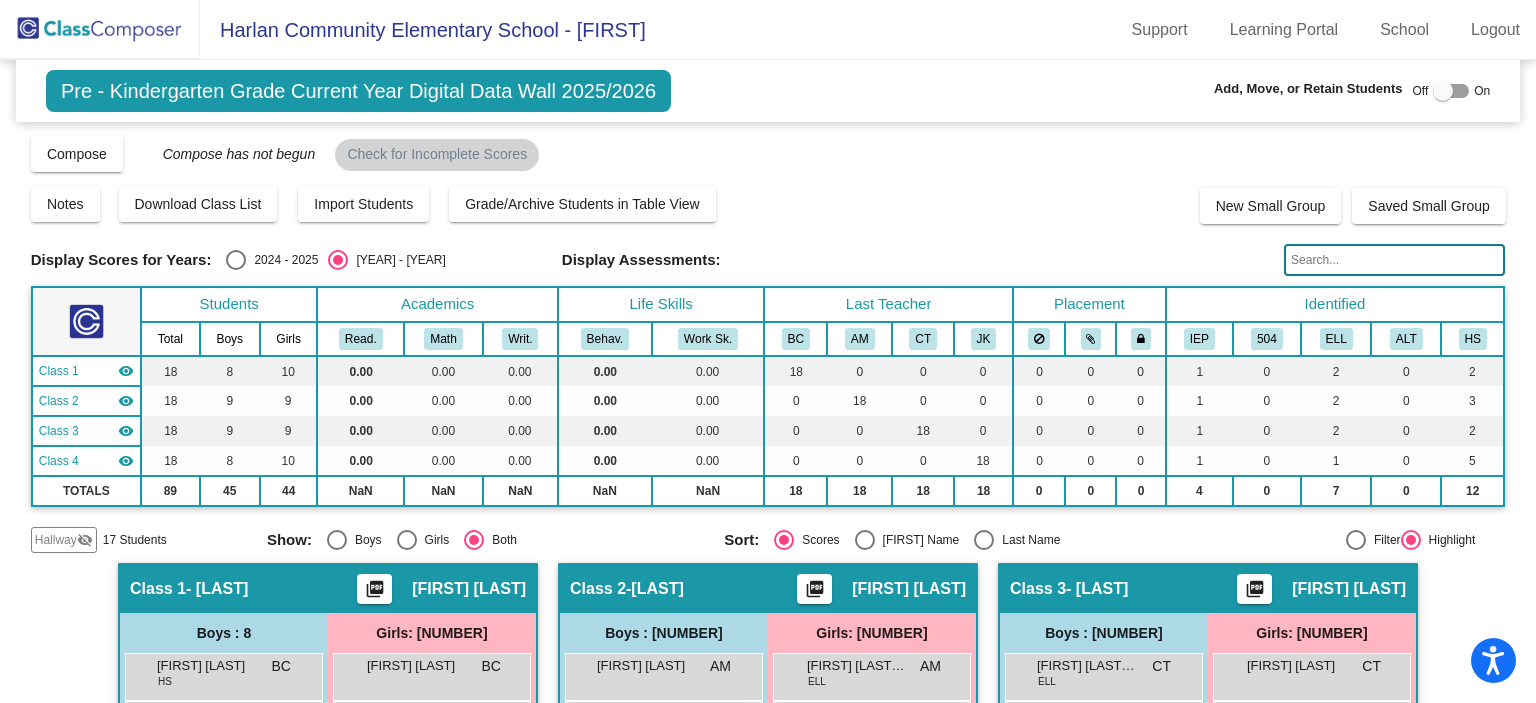 click 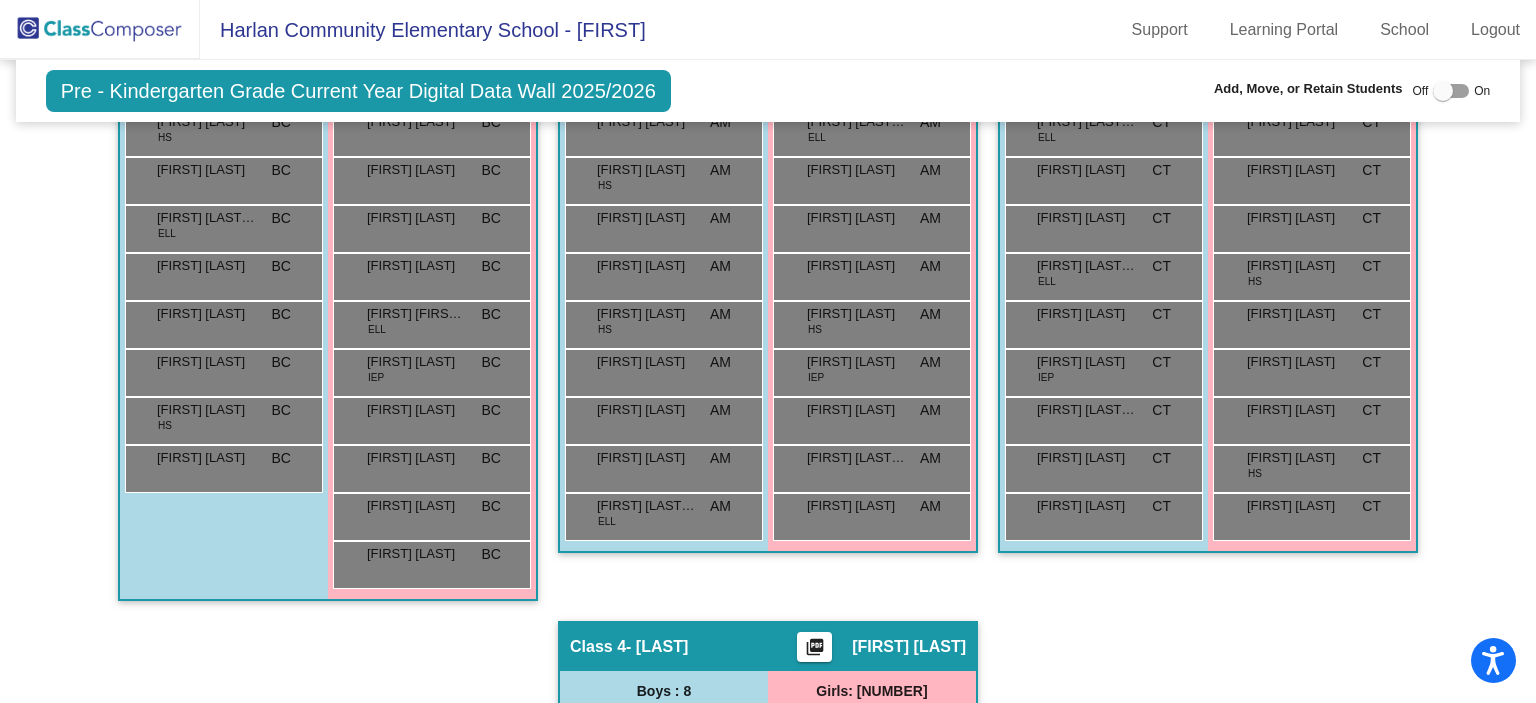 scroll, scrollTop: 572, scrollLeft: 0, axis: vertical 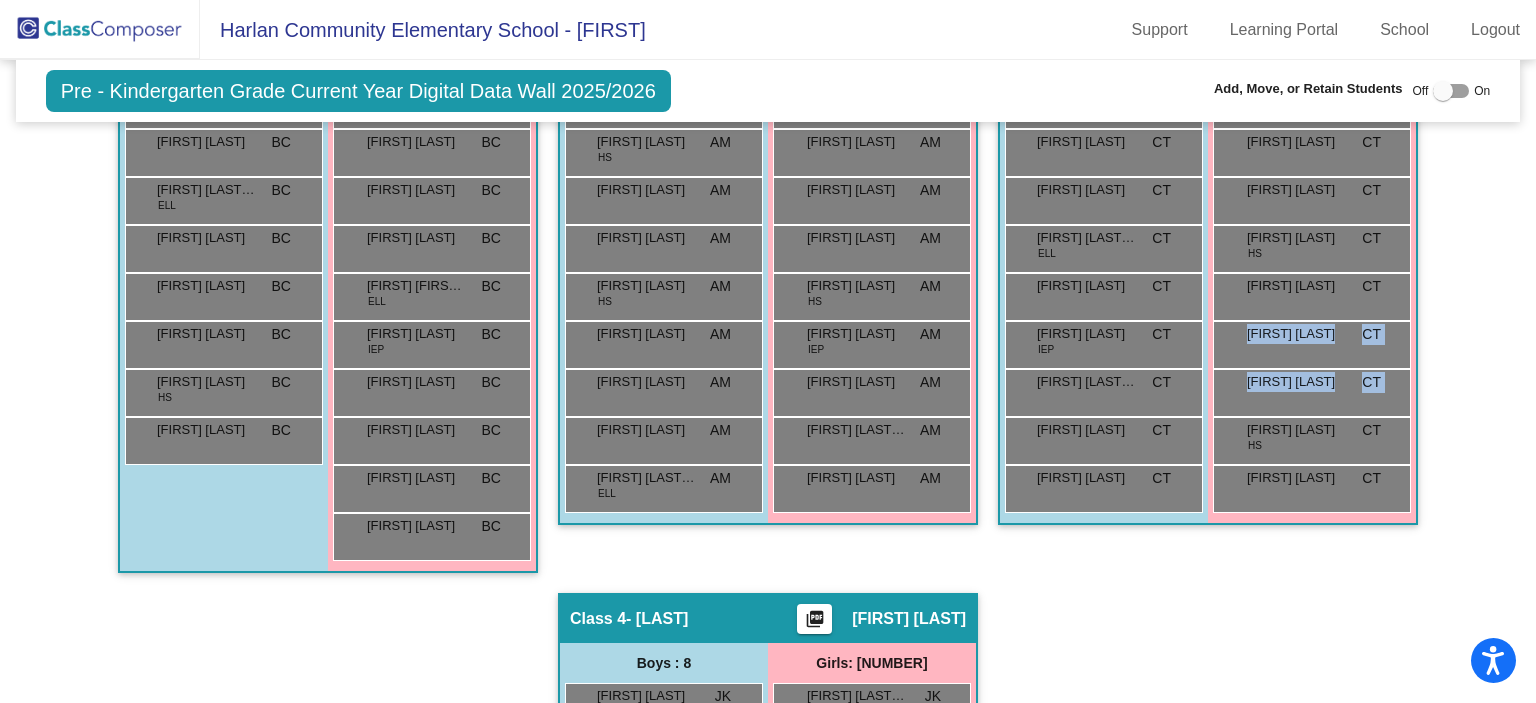 drag, startPoint x: 1498, startPoint y: 339, endPoint x: 1520, endPoint y: 432, distance: 95.566734 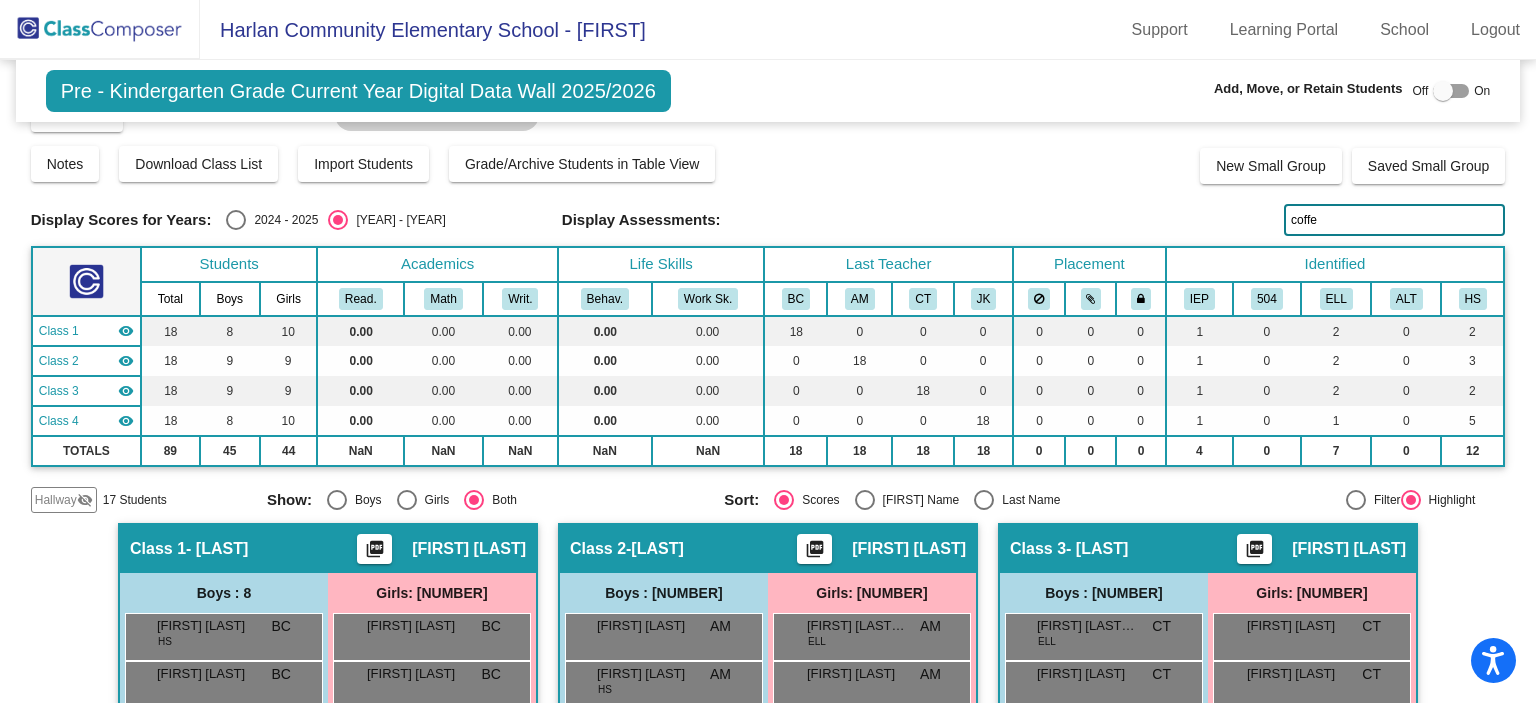 scroll, scrollTop: 6, scrollLeft: 0, axis: vertical 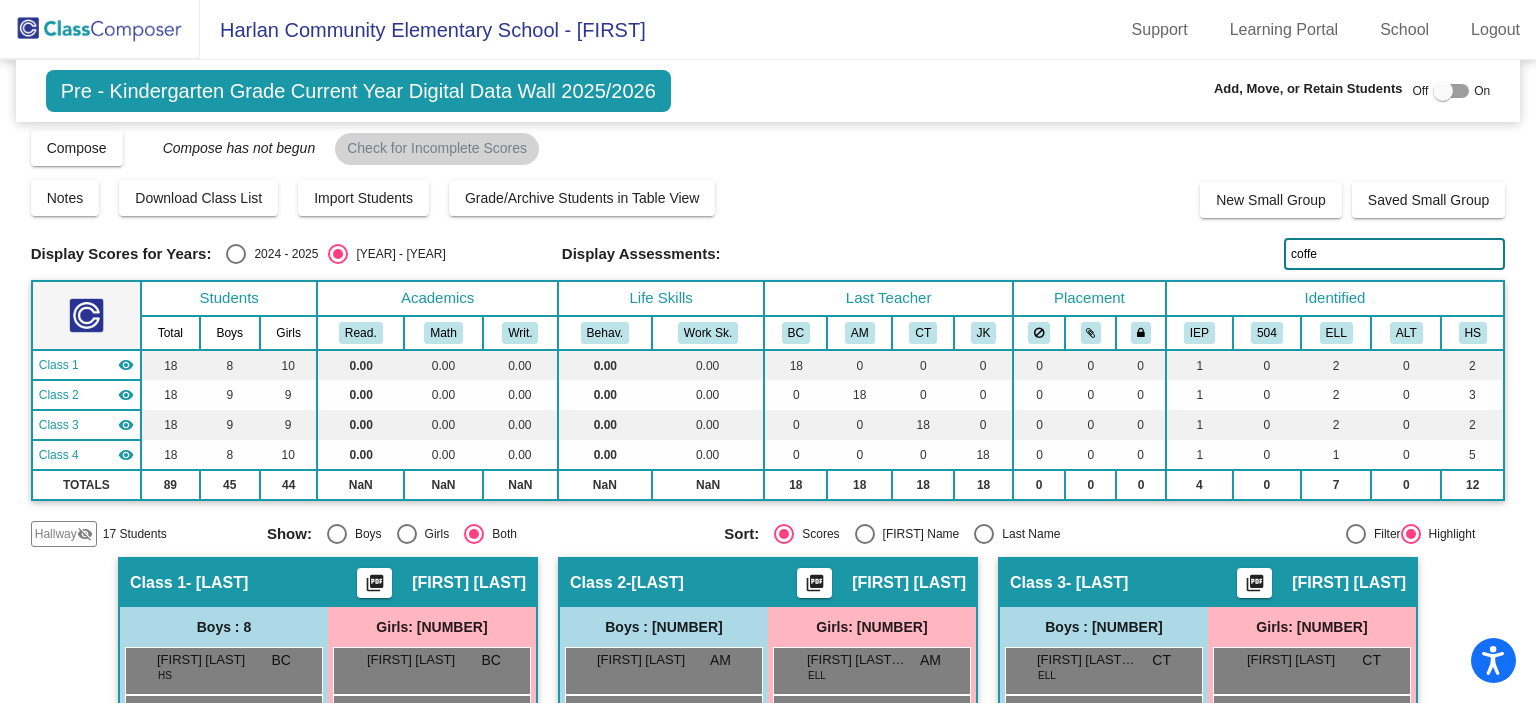 drag, startPoint x: 1318, startPoint y: 255, endPoint x: 932, endPoint y: 221, distance: 387.4945 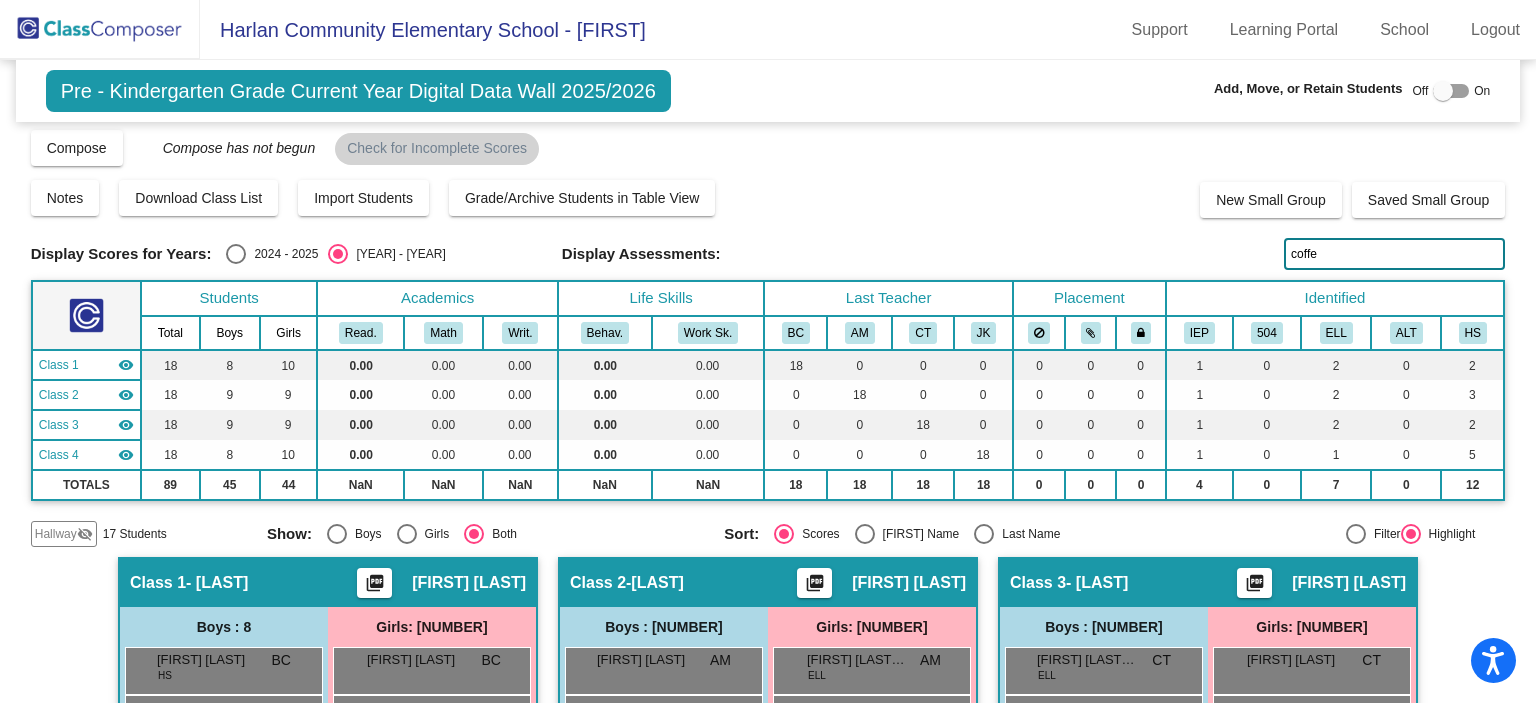 click on "coffe" 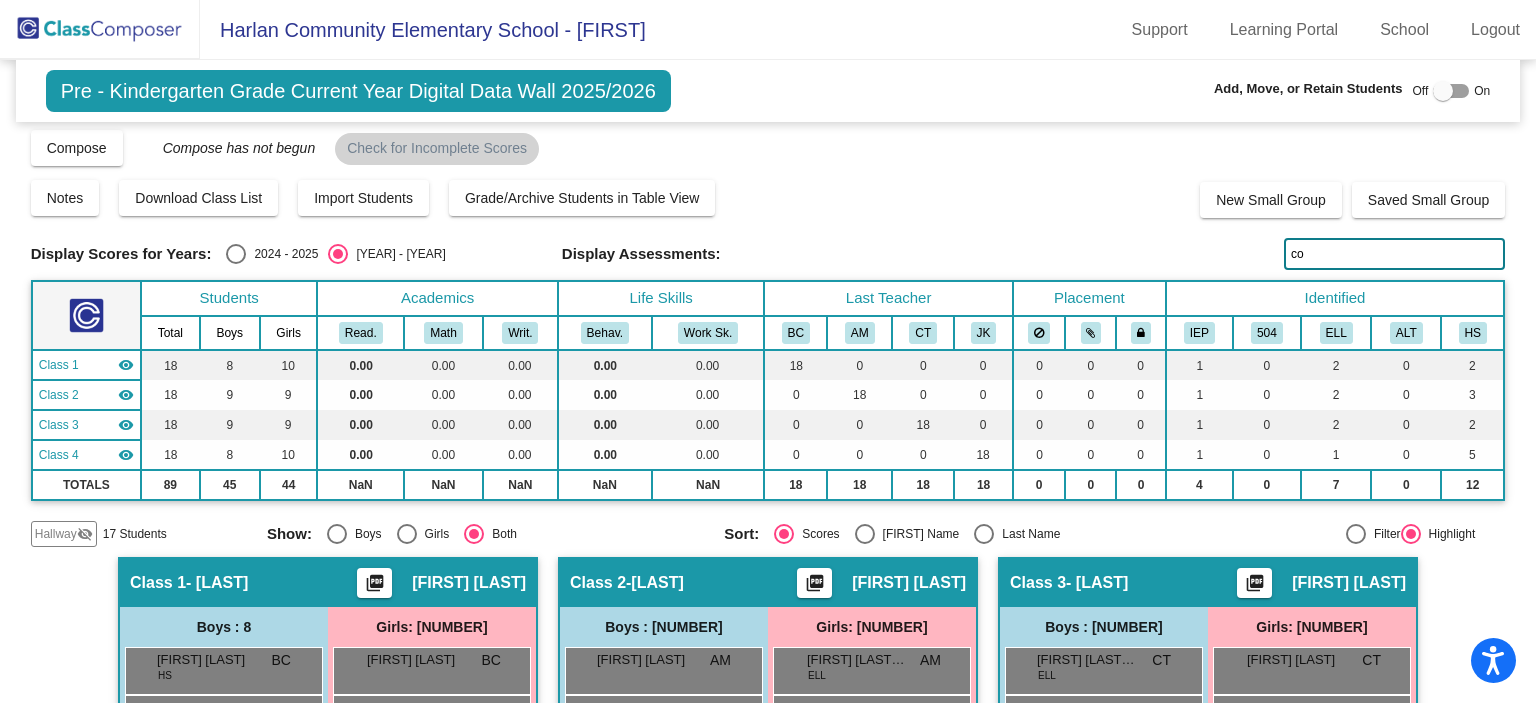 type on "c" 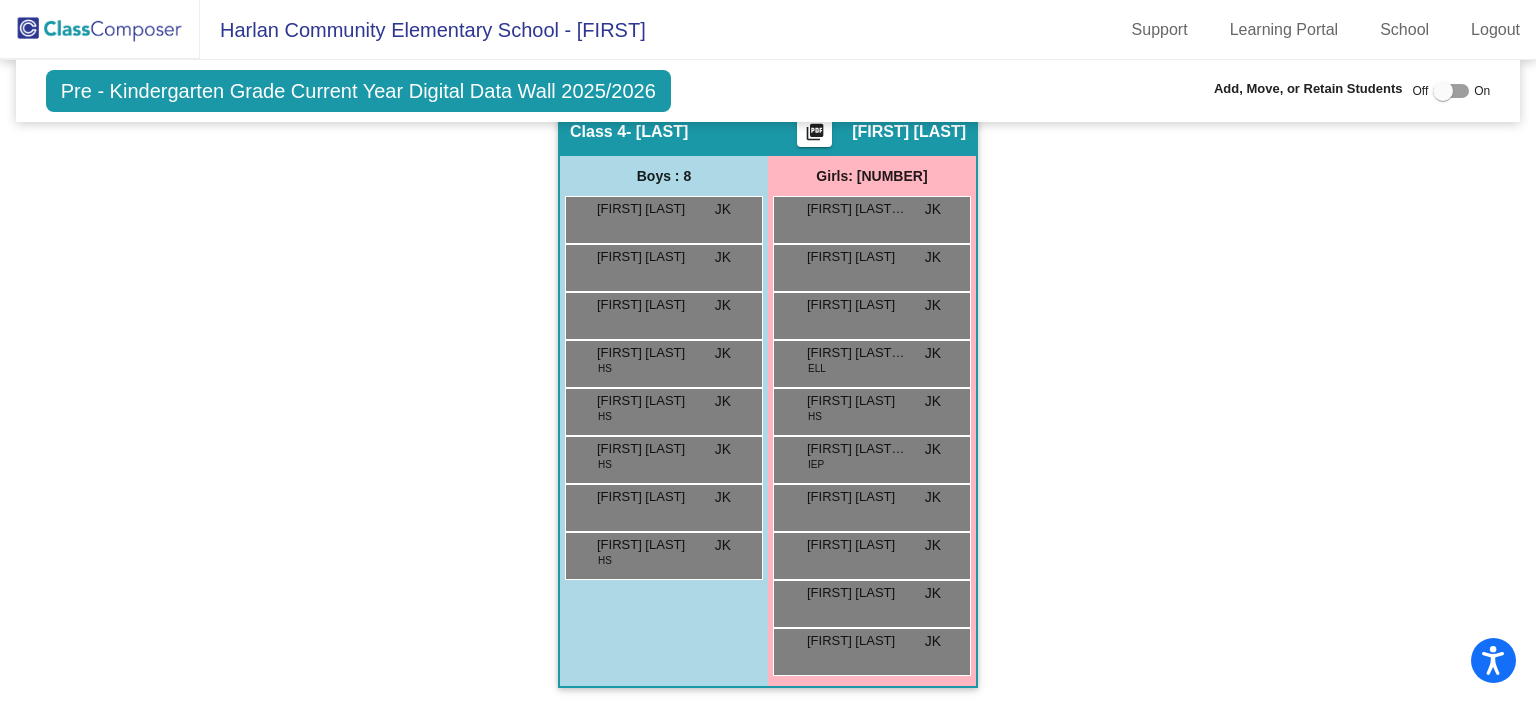 scroll, scrollTop: 0, scrollLeft: 0, axis: both 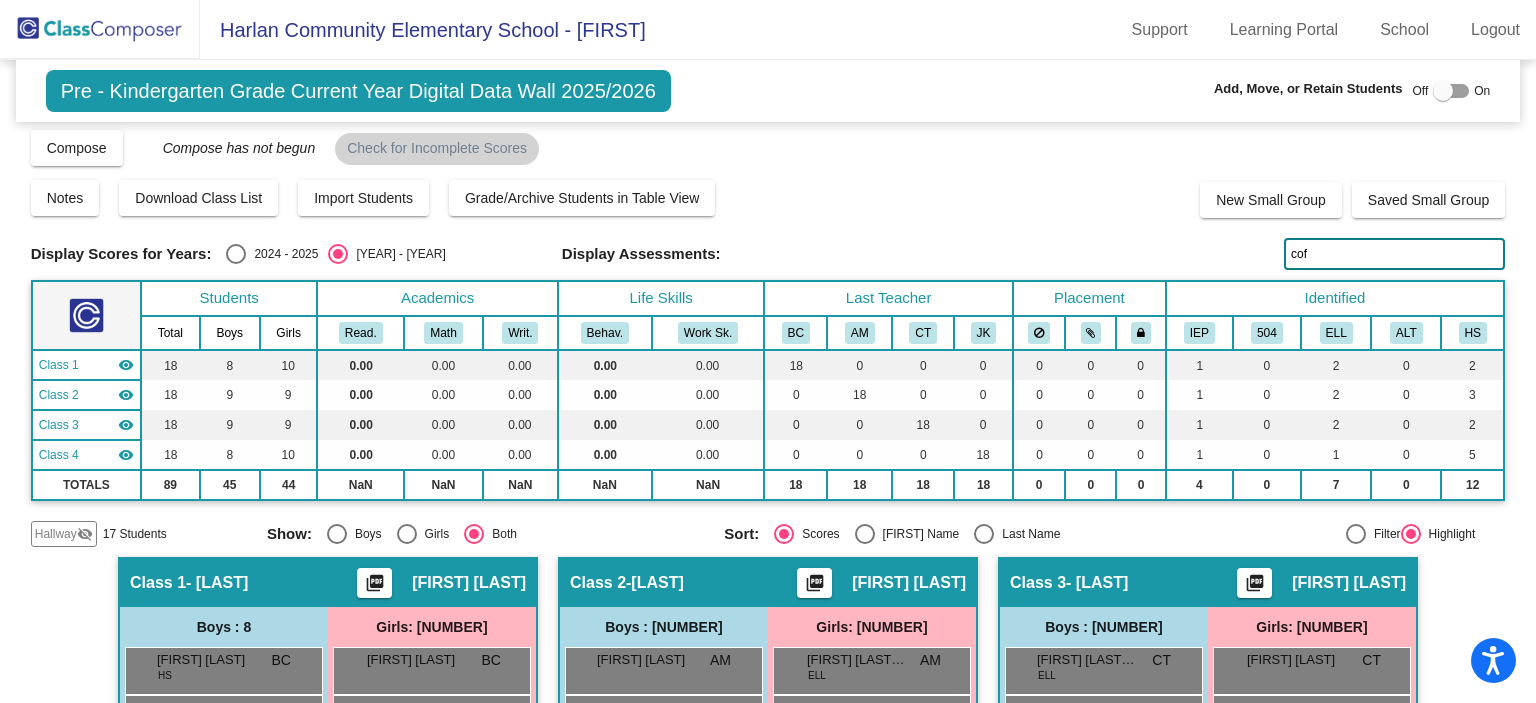 type on "cof" 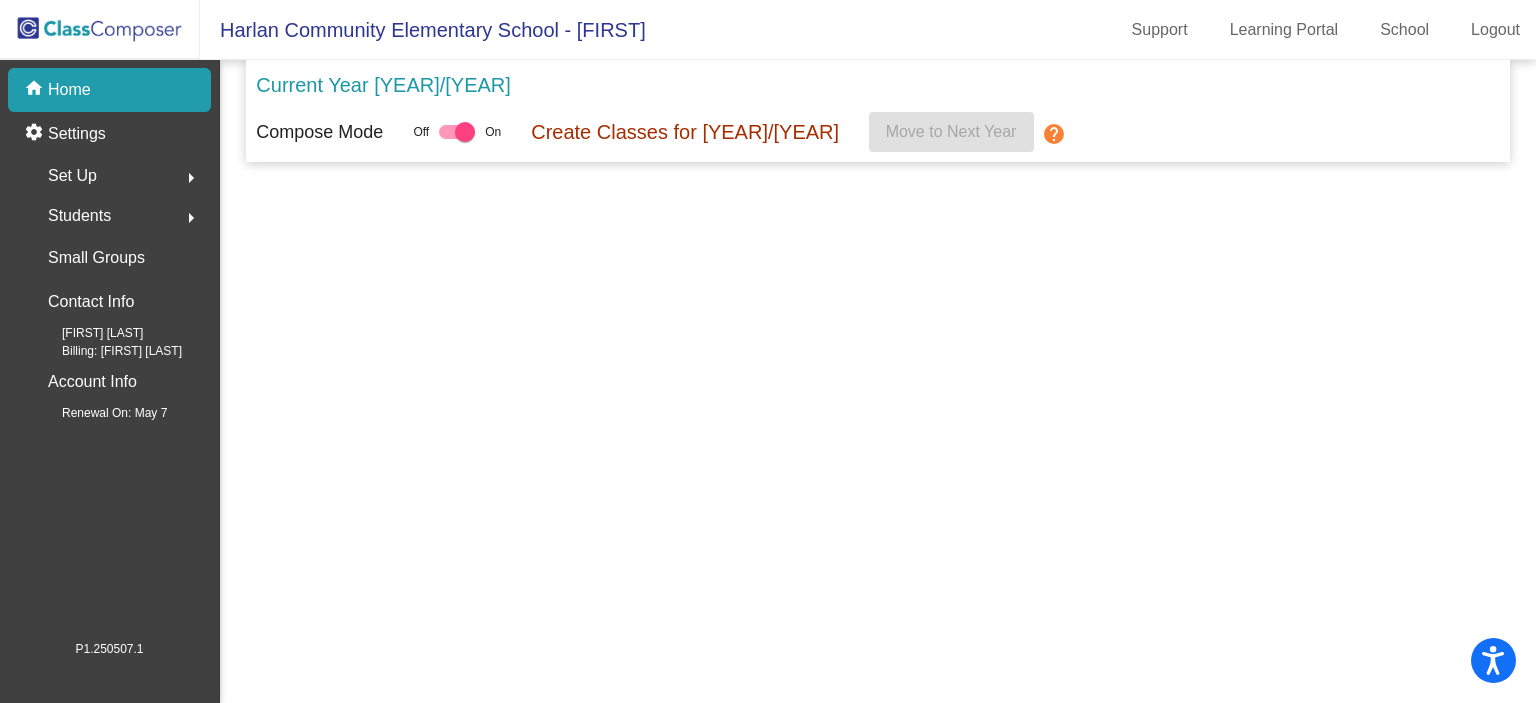 scroll, scrollTop: 0, scrollLeft: 0, axis: both 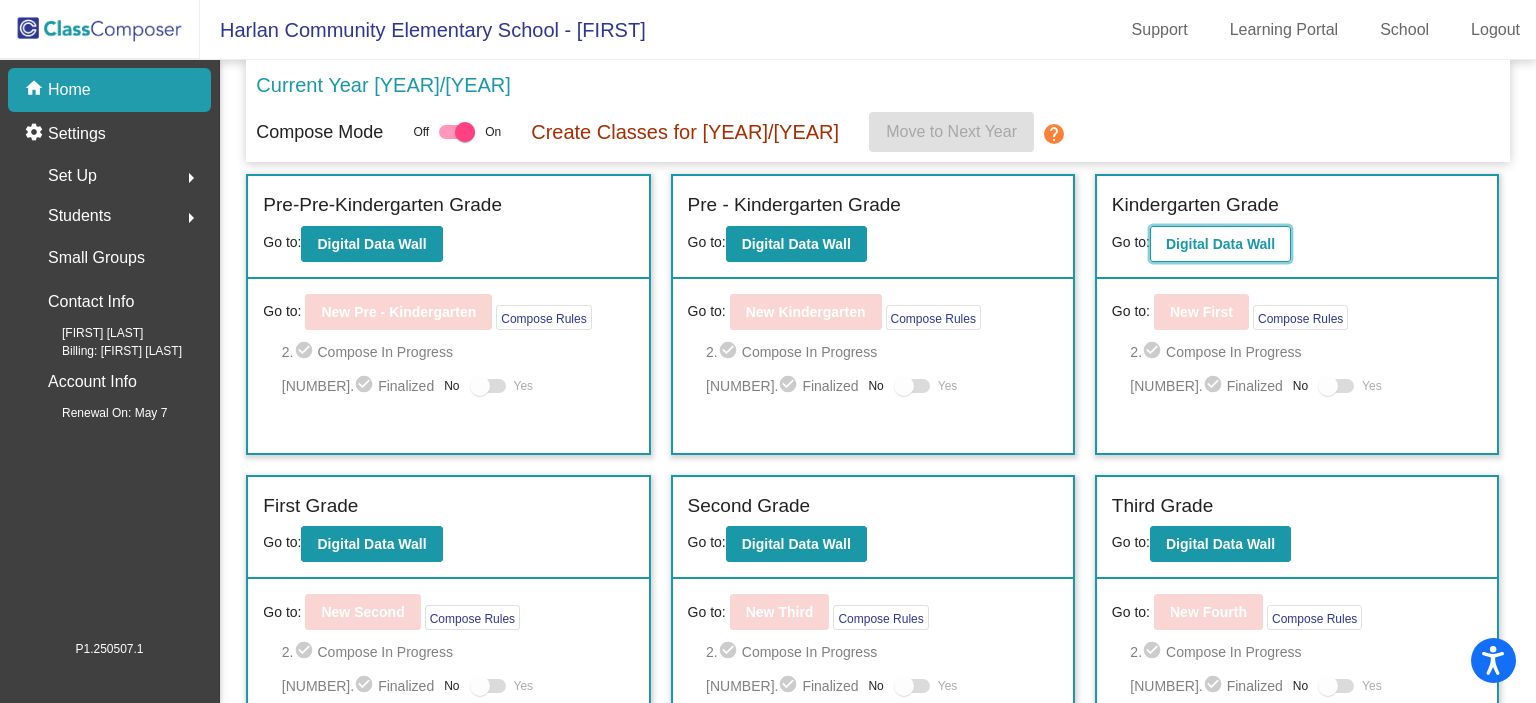 click on "Digital Data Wall" 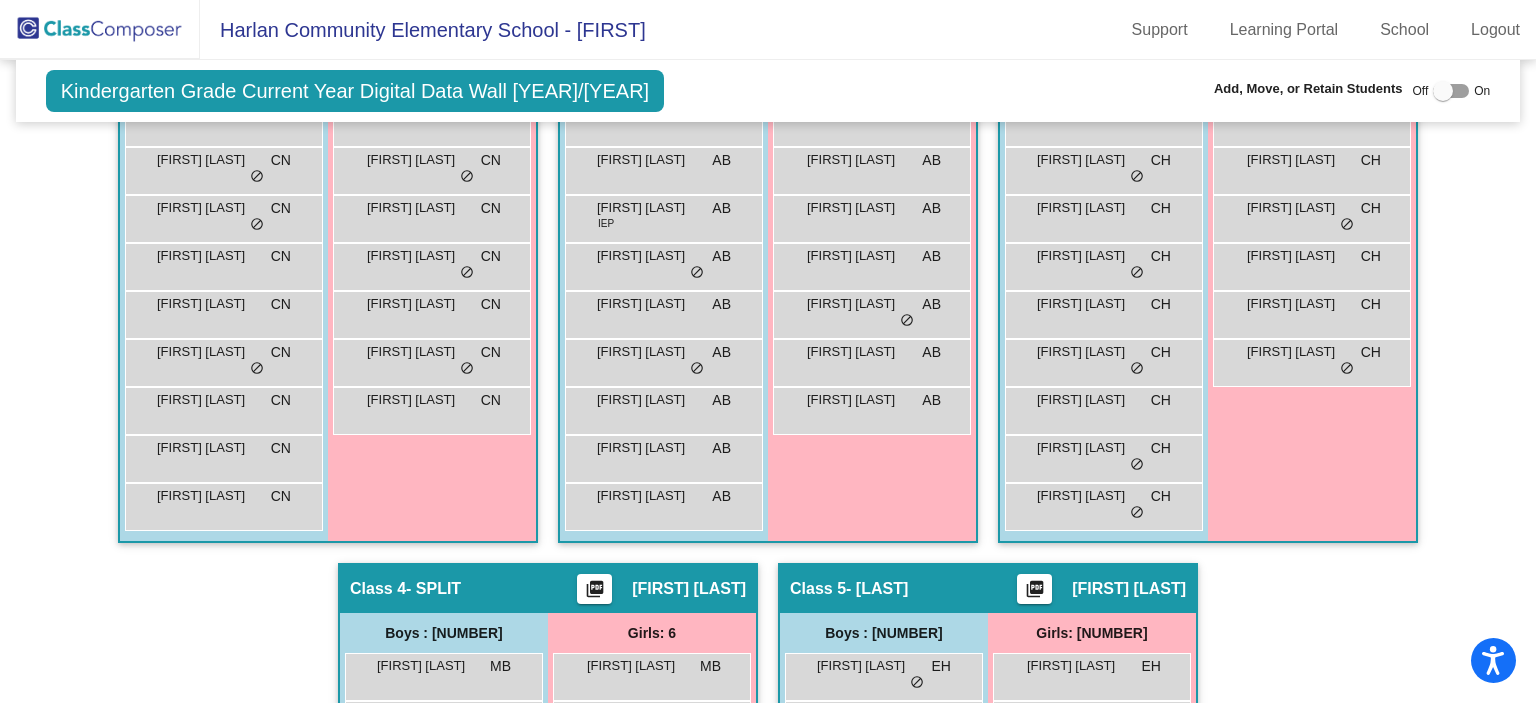 scroll, scrollTop: 0, scrollLeft: 0, axis: both 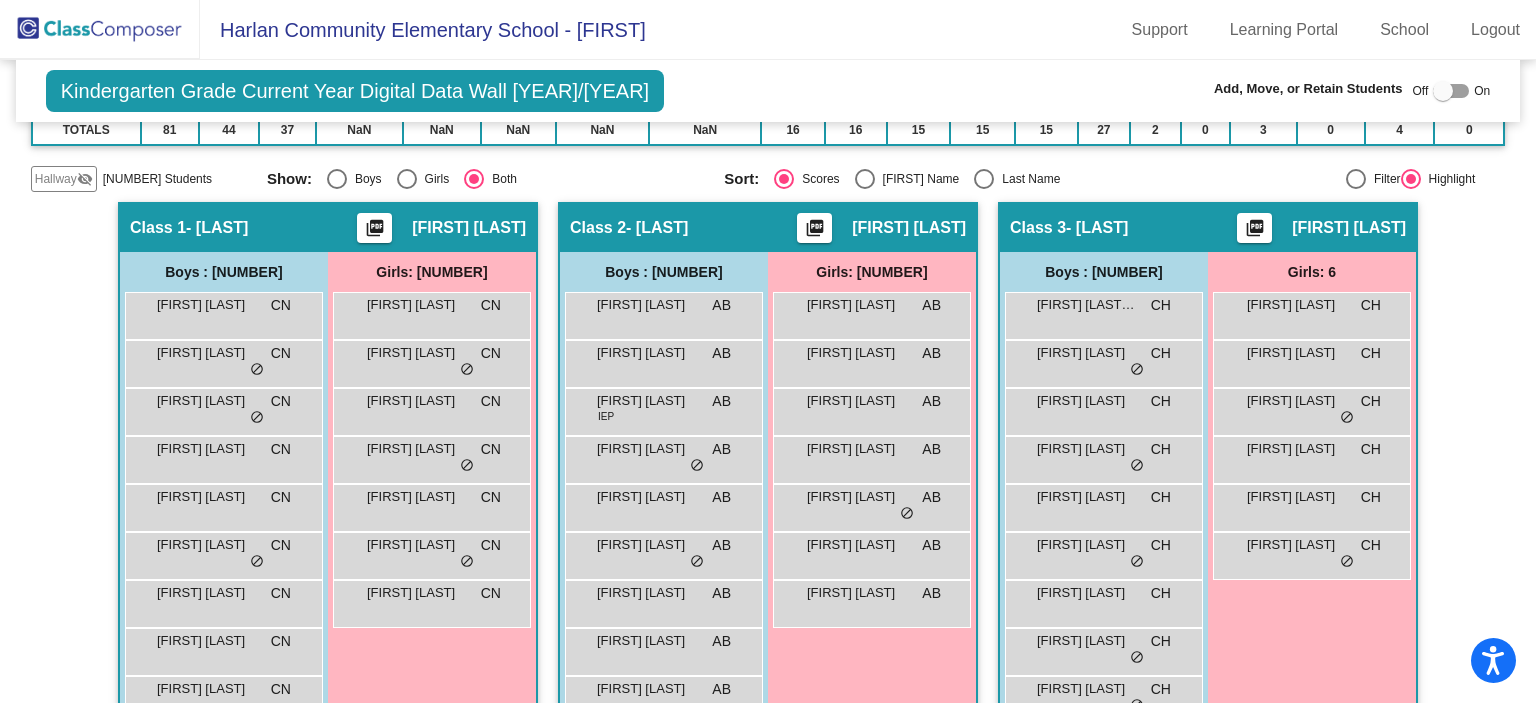 click at bounding box center (1443, 91) 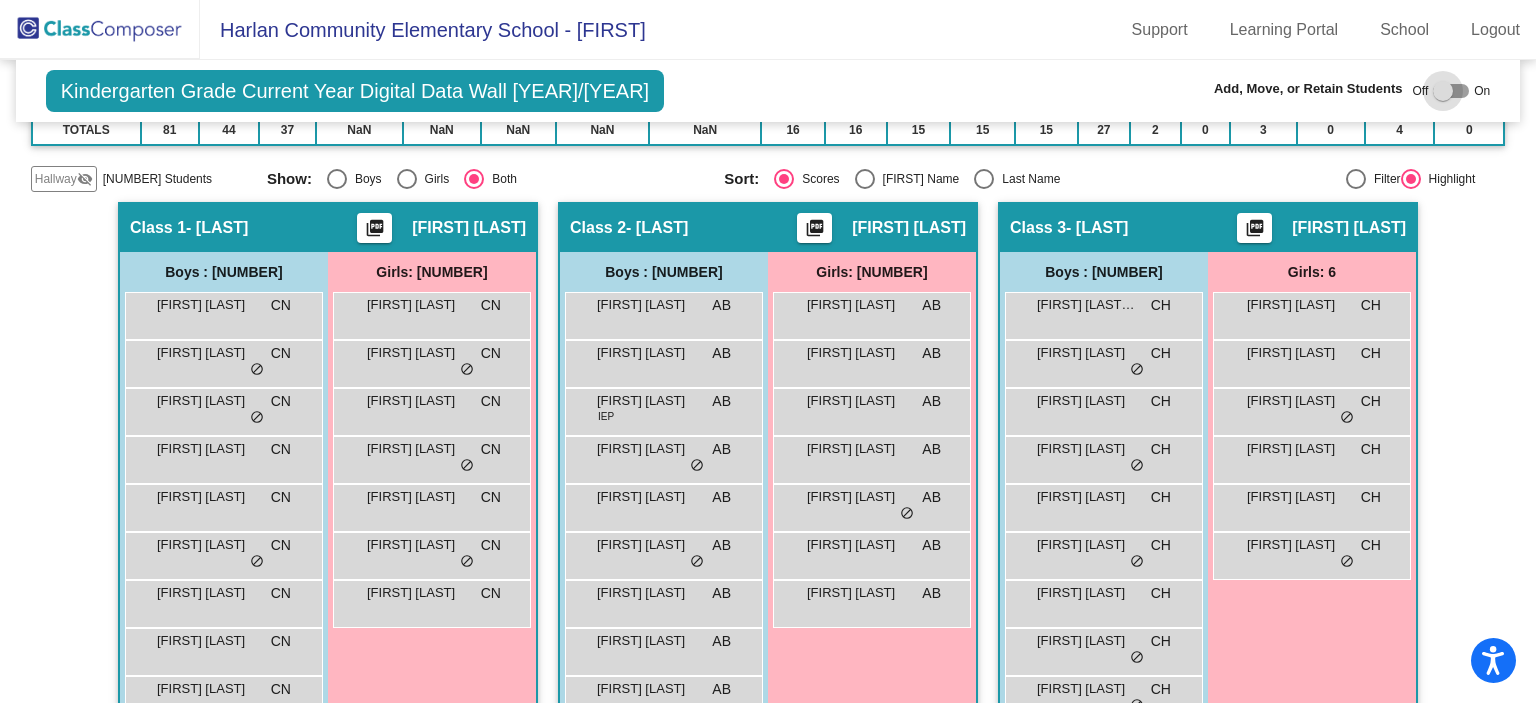 checkbox on "true" 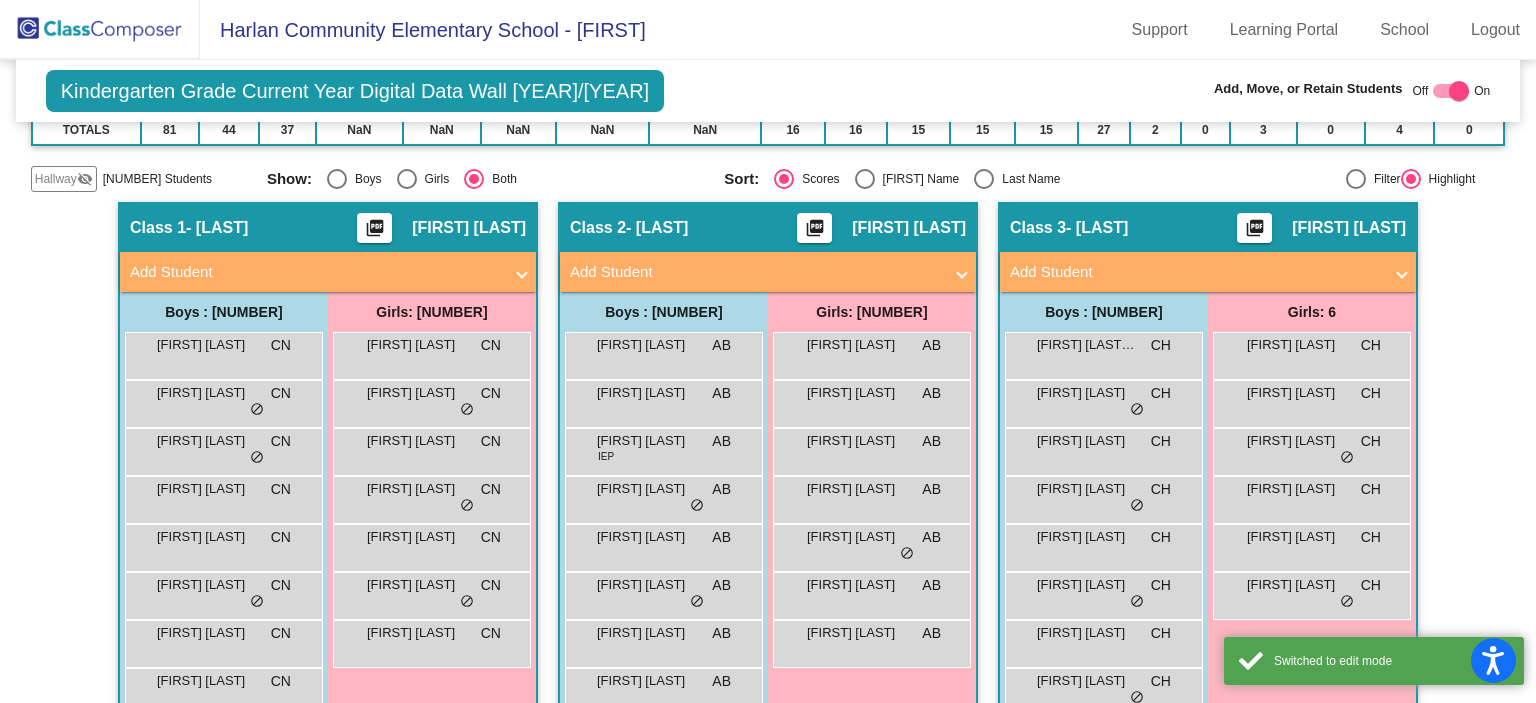 click on "Add Student" at bounding box center [1208, 272] 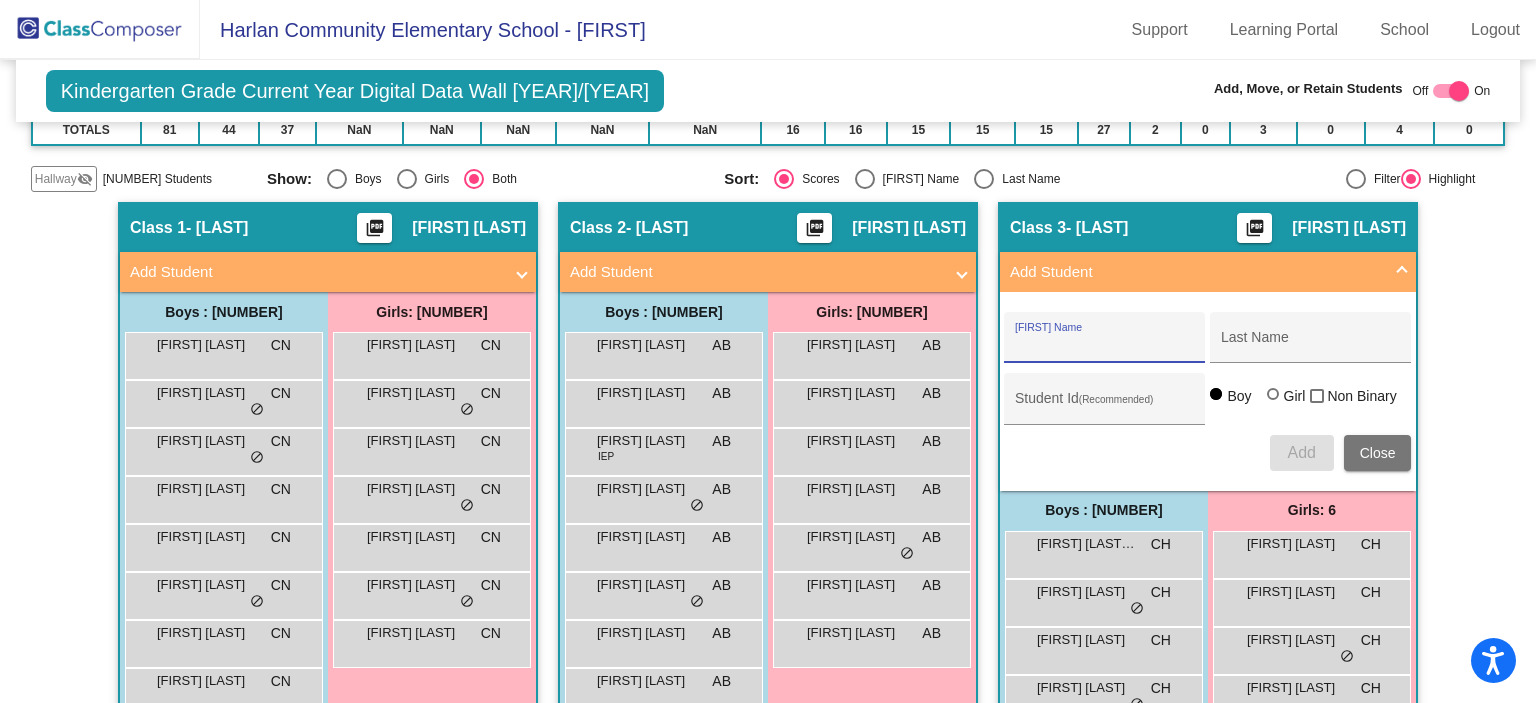 click on "First Name" at bounding box center (1105, 345) 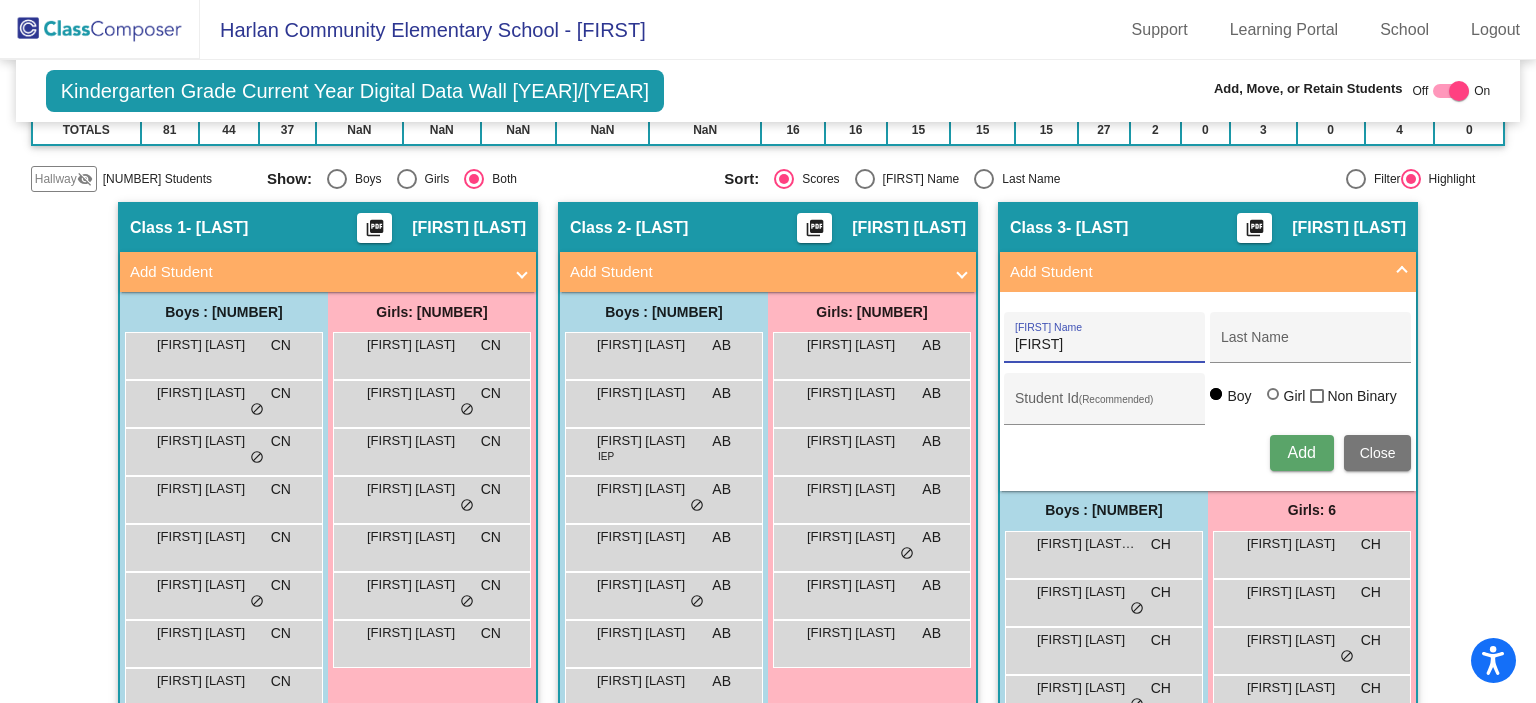 type on "Lynaya" 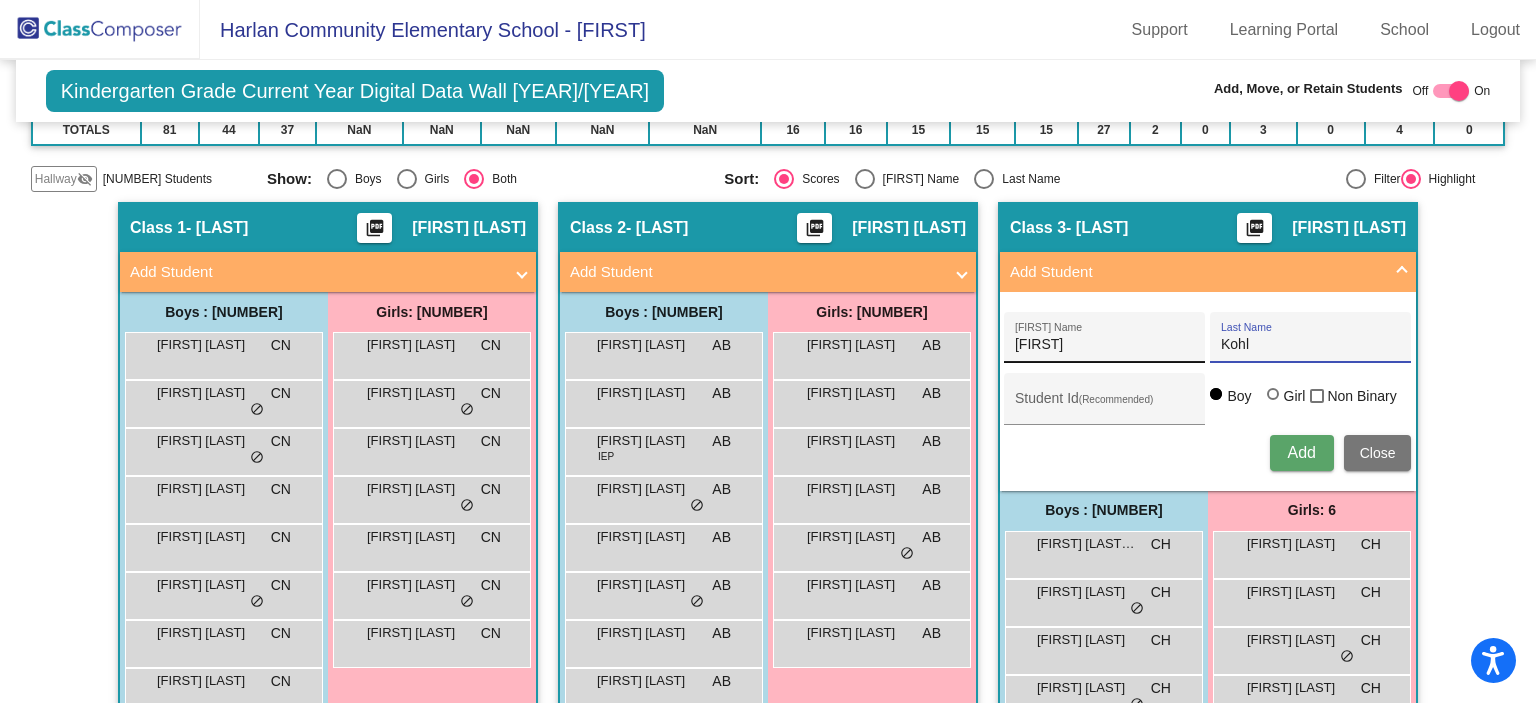 type on "Kohl" 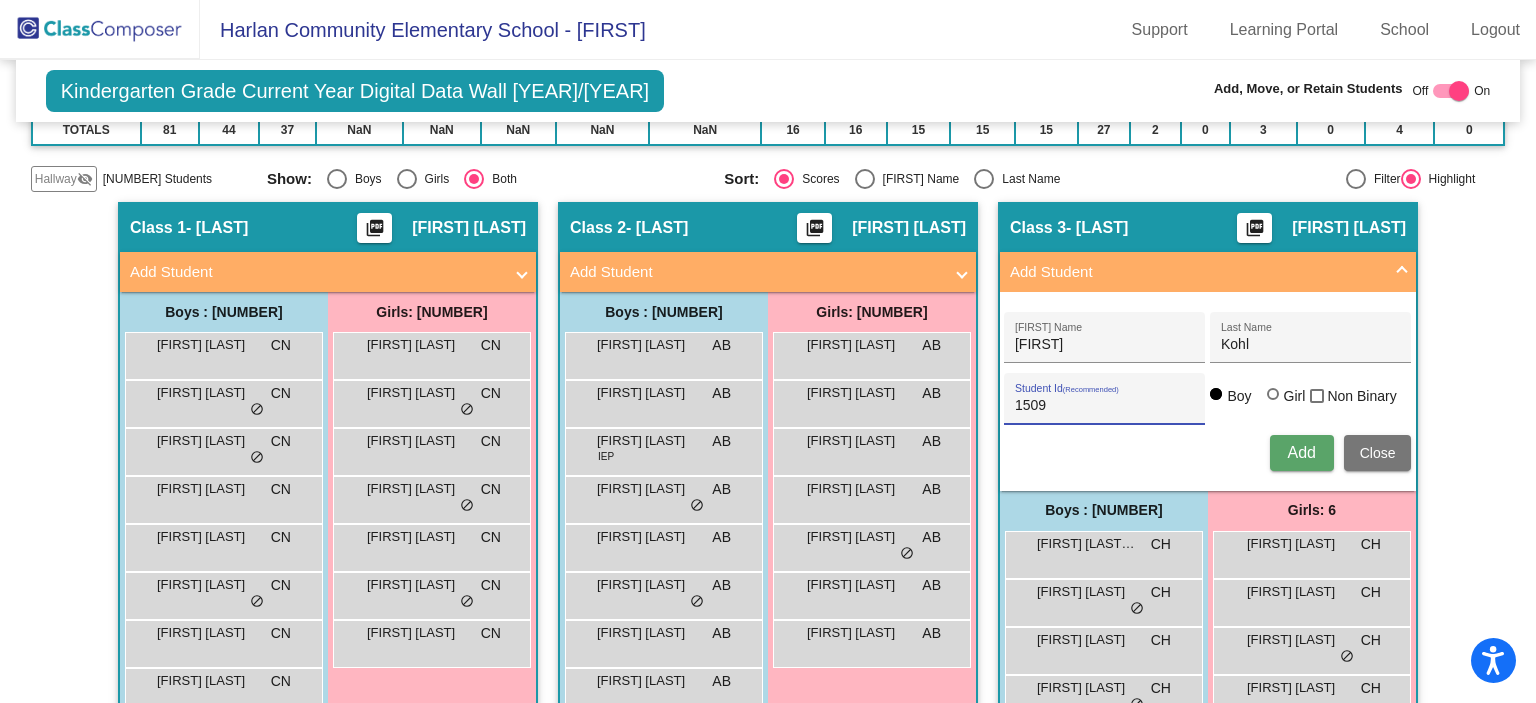 type on "1509" 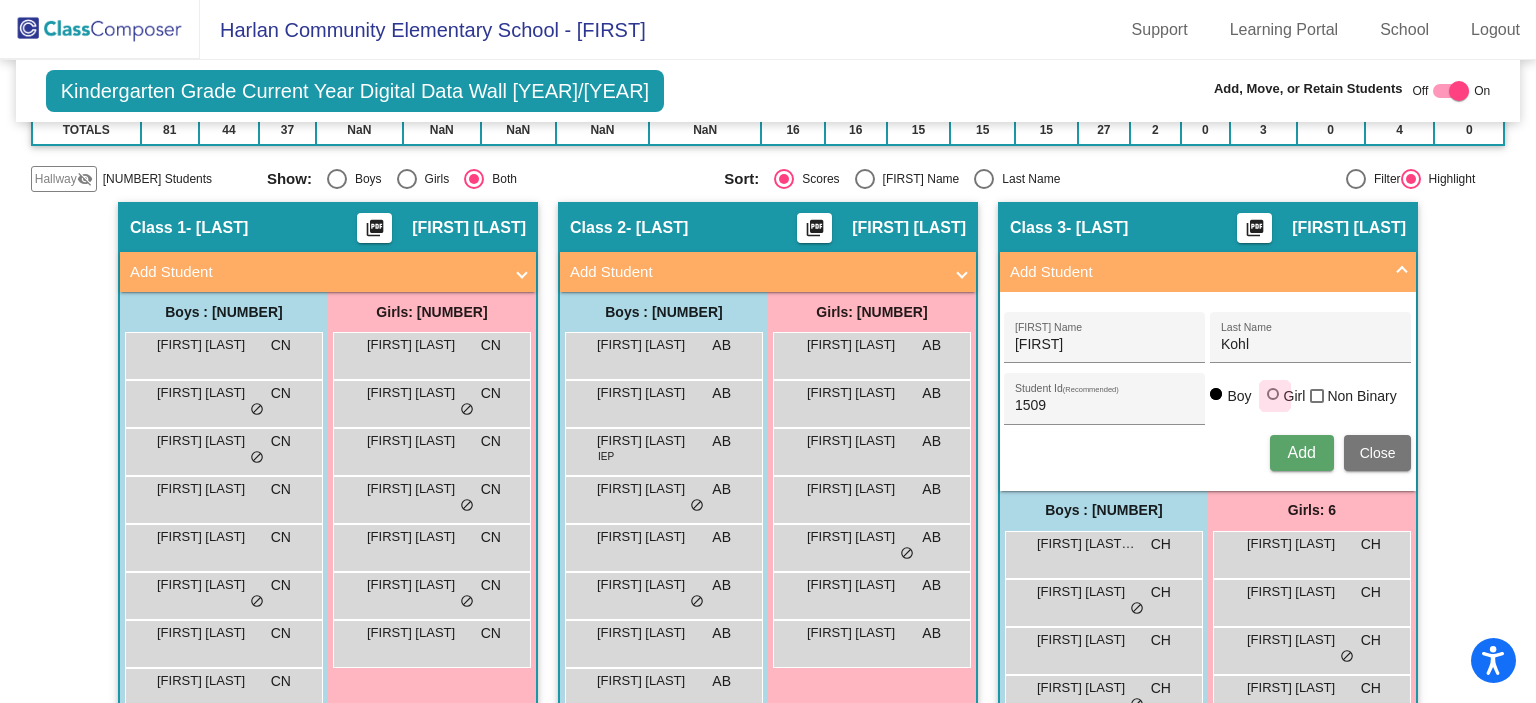click on "Girl" at bounding box center [1294, 396] 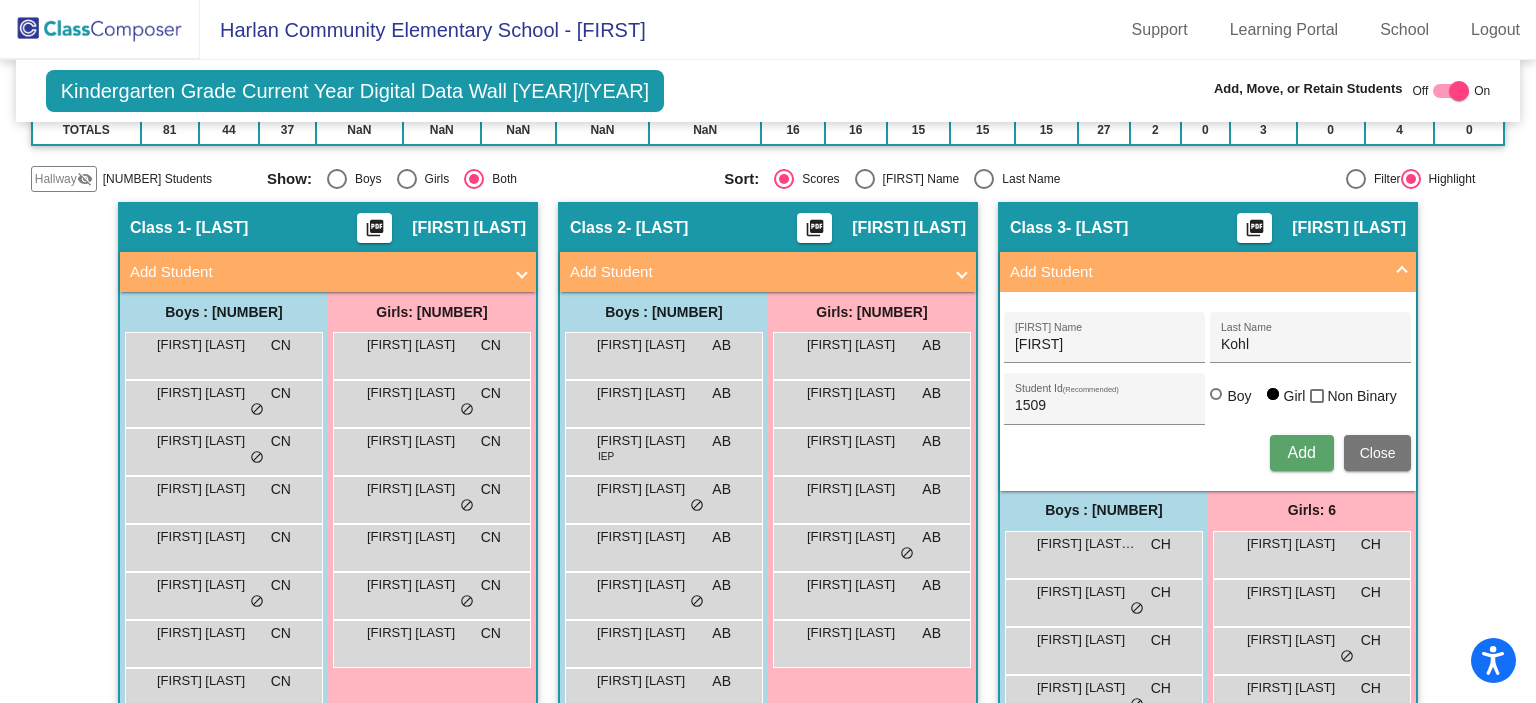 click on "Add" at bounding box center [1301, 452] 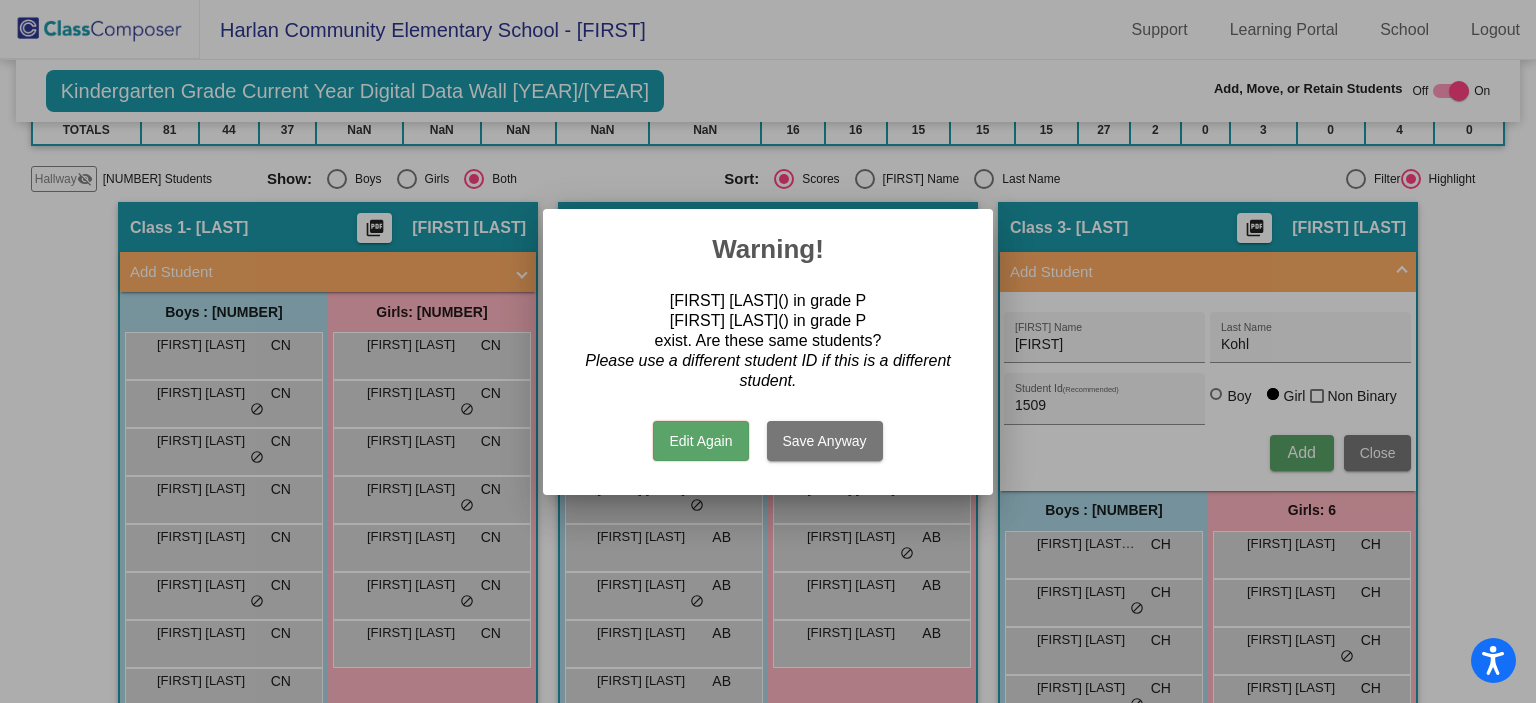 click on "Edit Again" at bounding box center (700, 441) 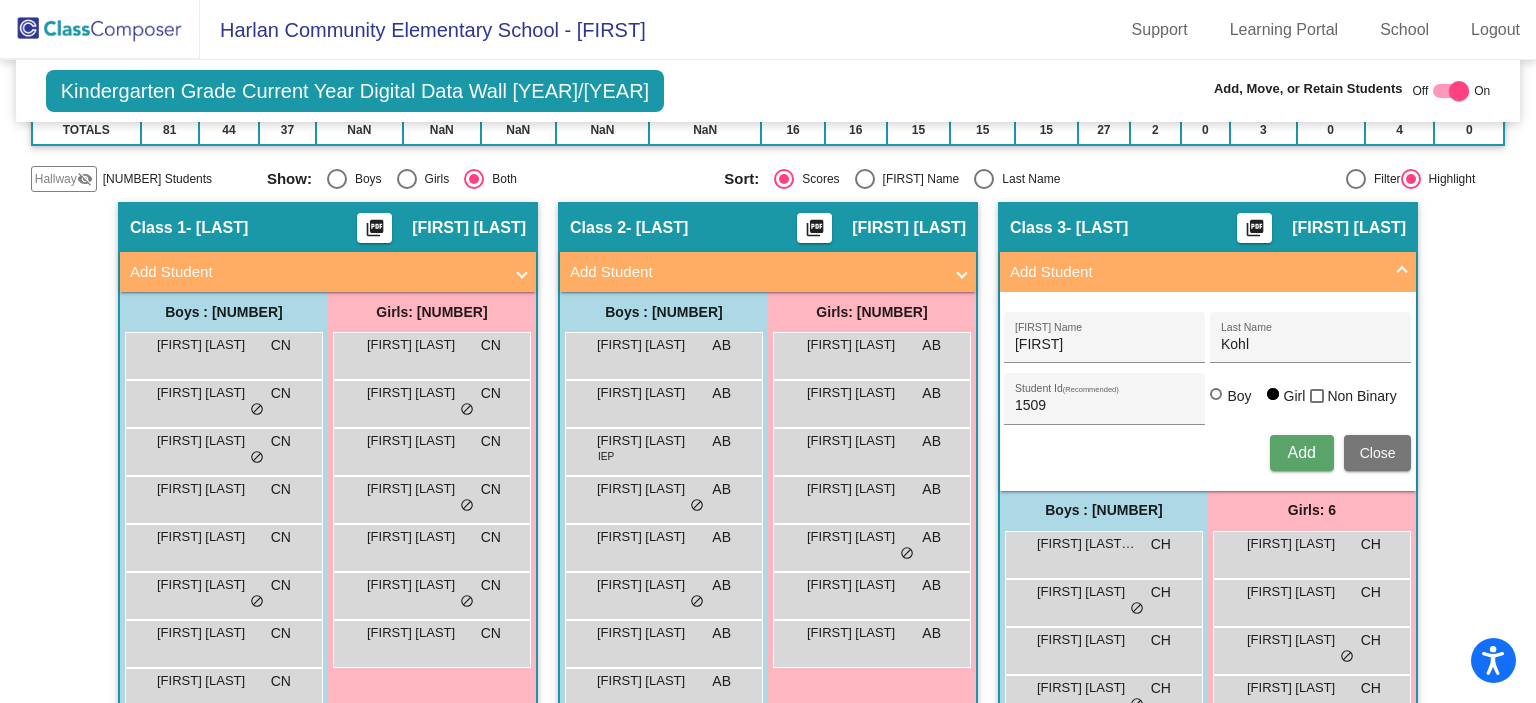 click on "Add" at bounding box center [1301, 452] 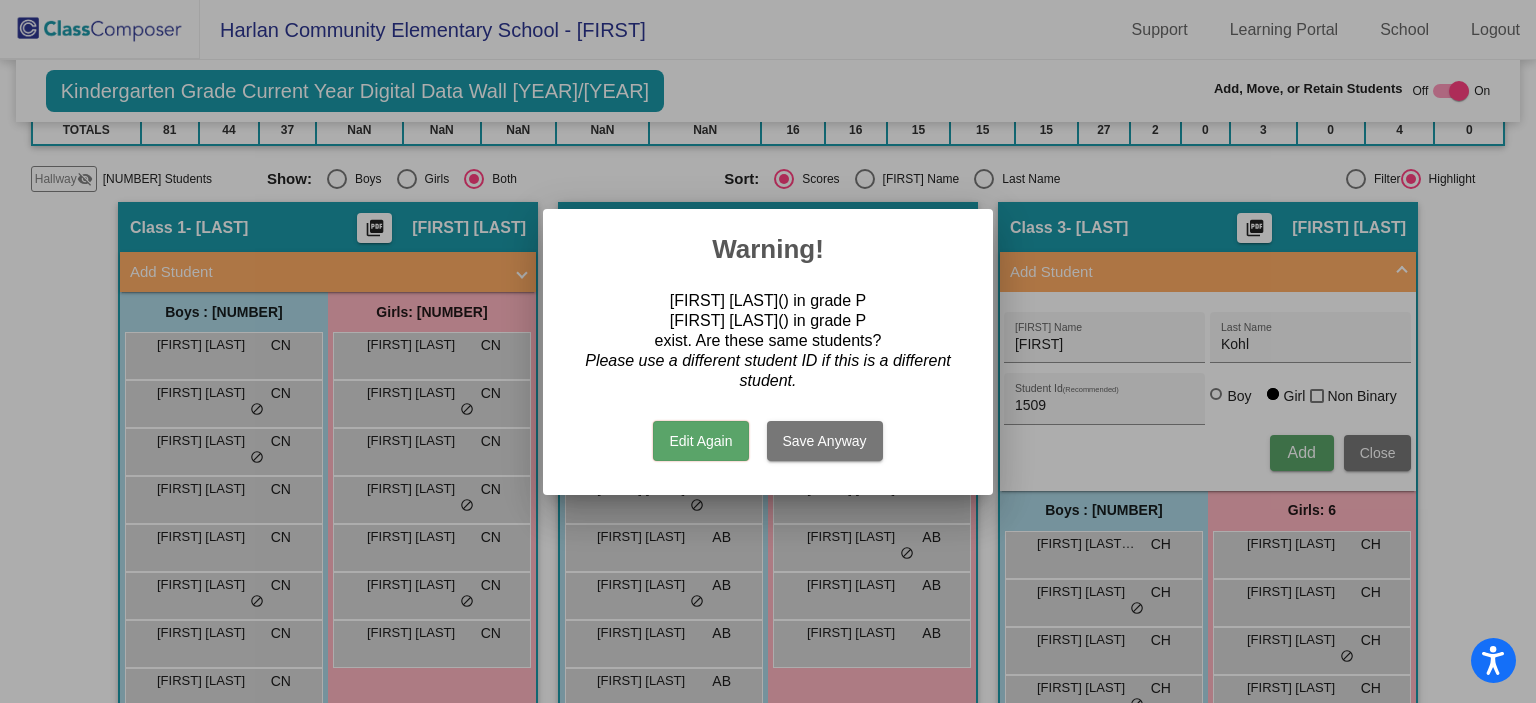 click on "Save Anyway" at bounding box center (825, 441) 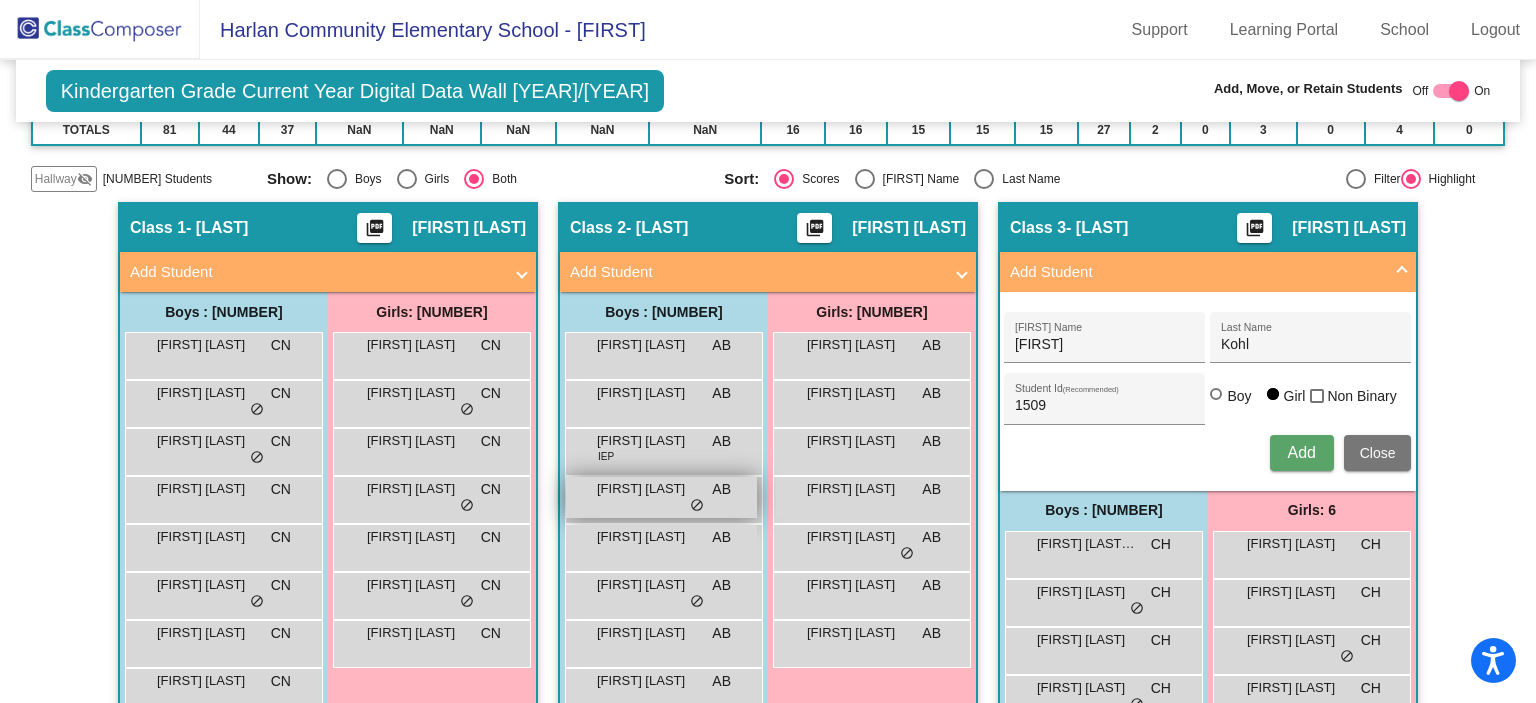 type 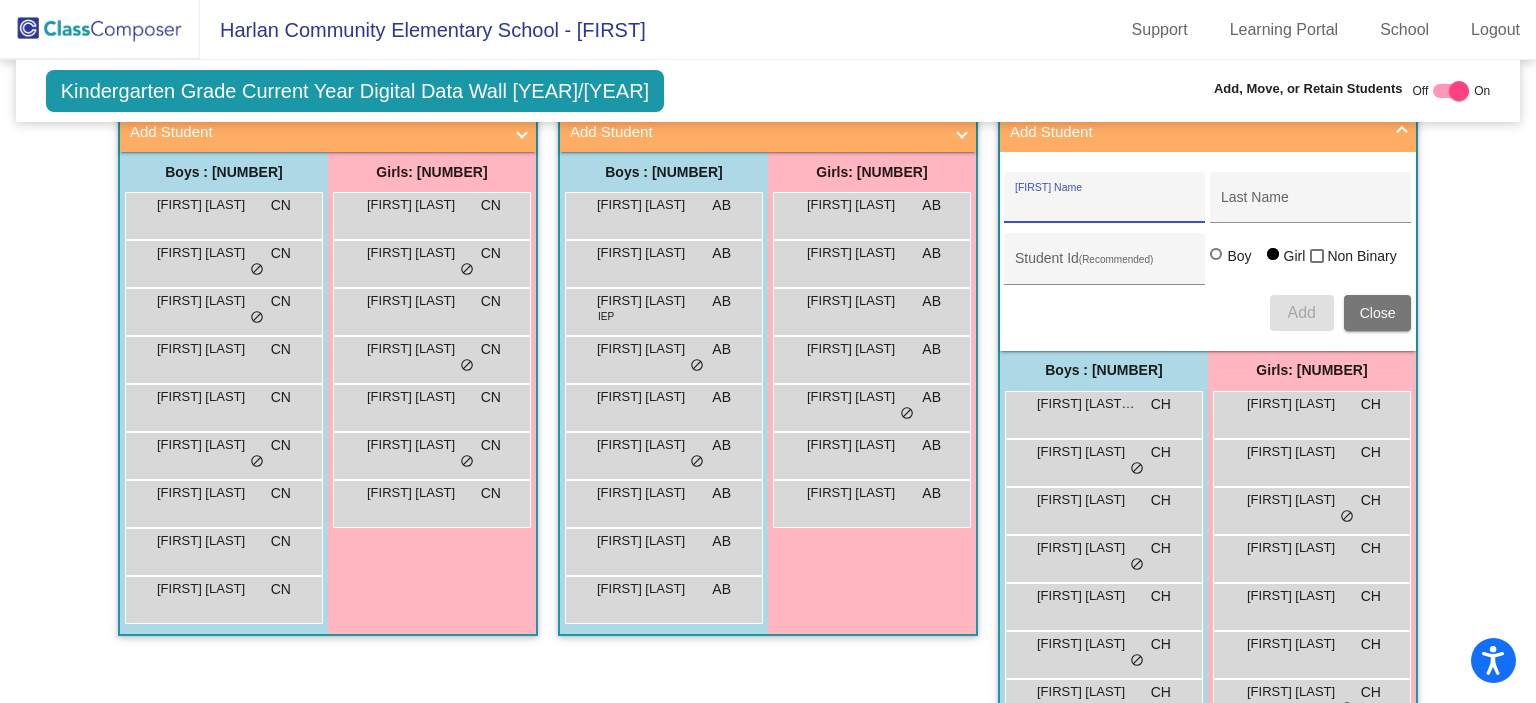 scroll, scrollTop: 521, scrollLeft: 0, axis: vertical 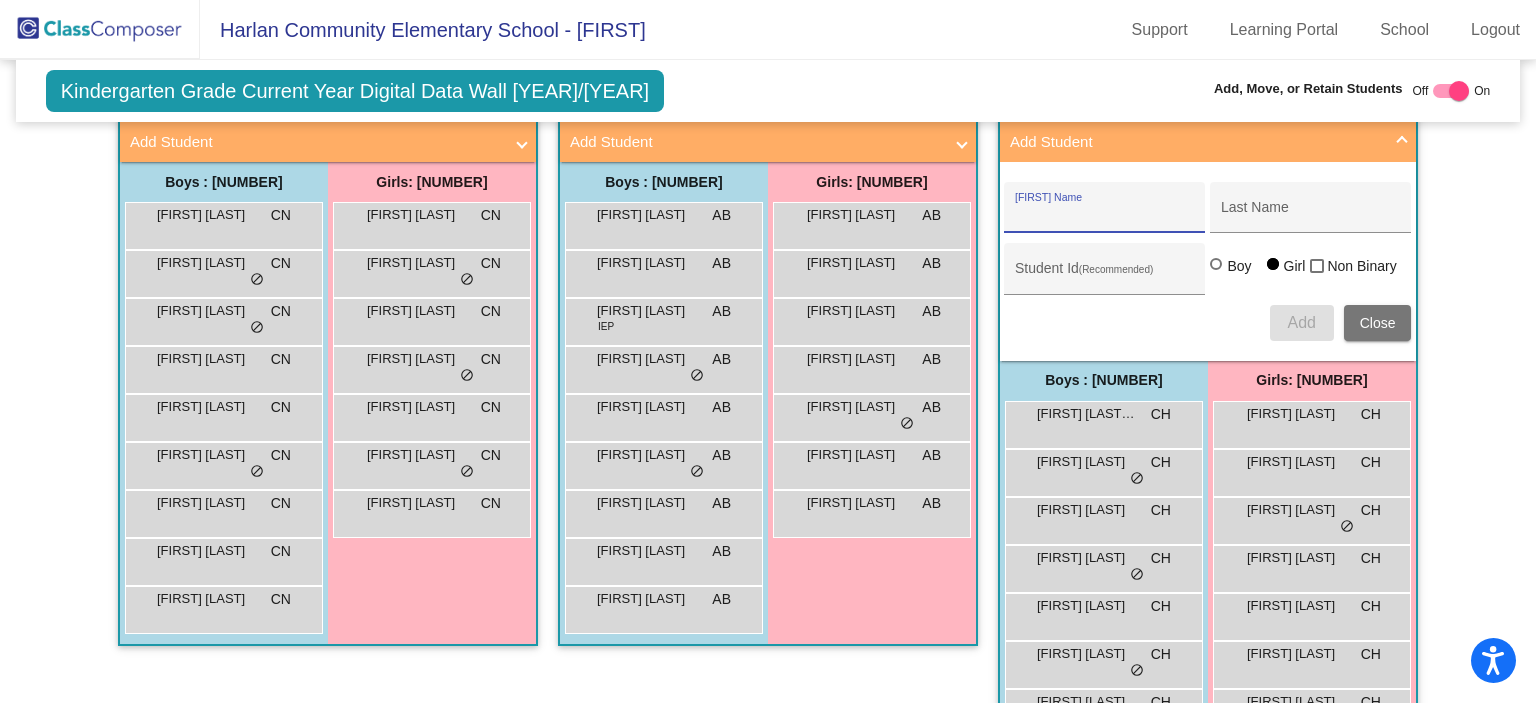 click at bounding box center (1402, 142) 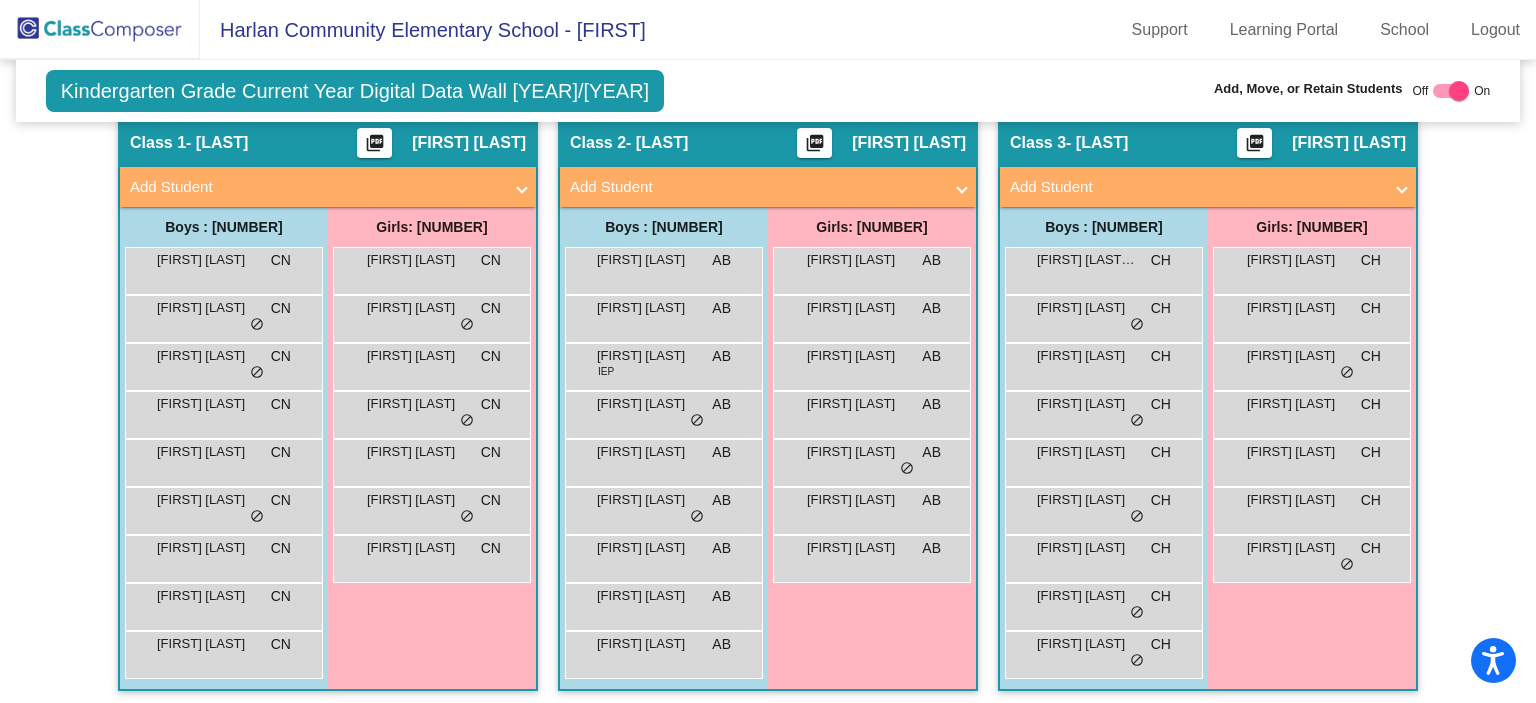 scroll, scrollTop: 473, scrollLeft: 0, axis: vertical 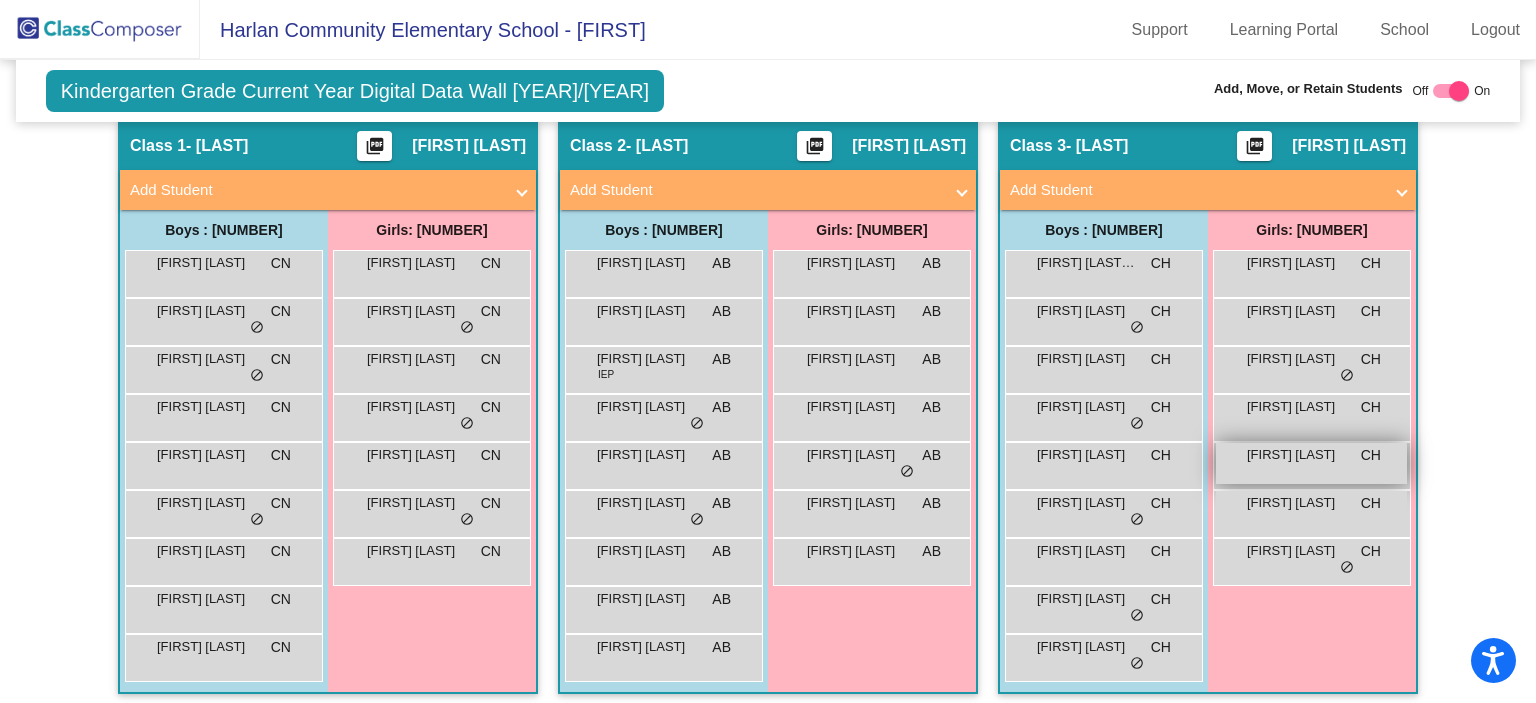 click on "Lynaya  Kohl" at bounding box center (1297, 455) 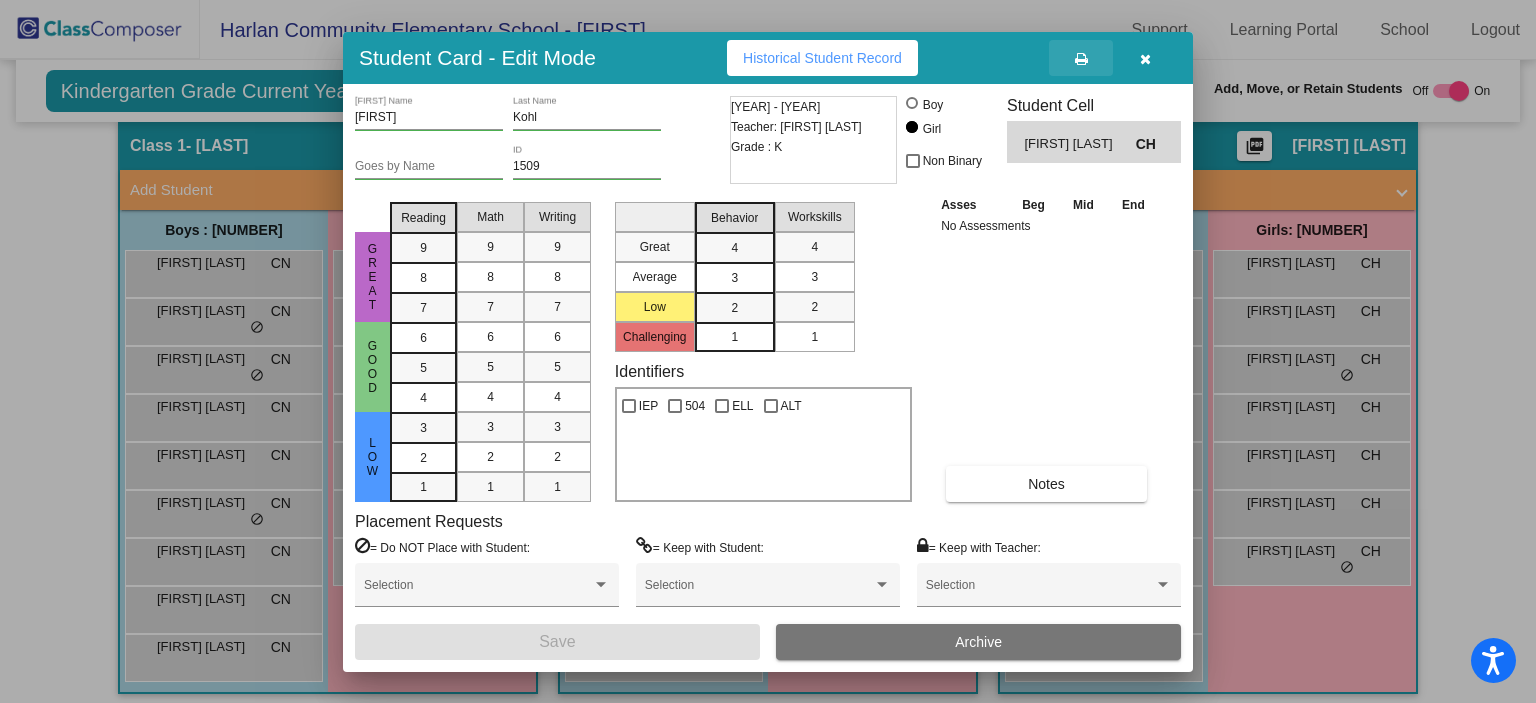 click at bounding box center (1081, 58) 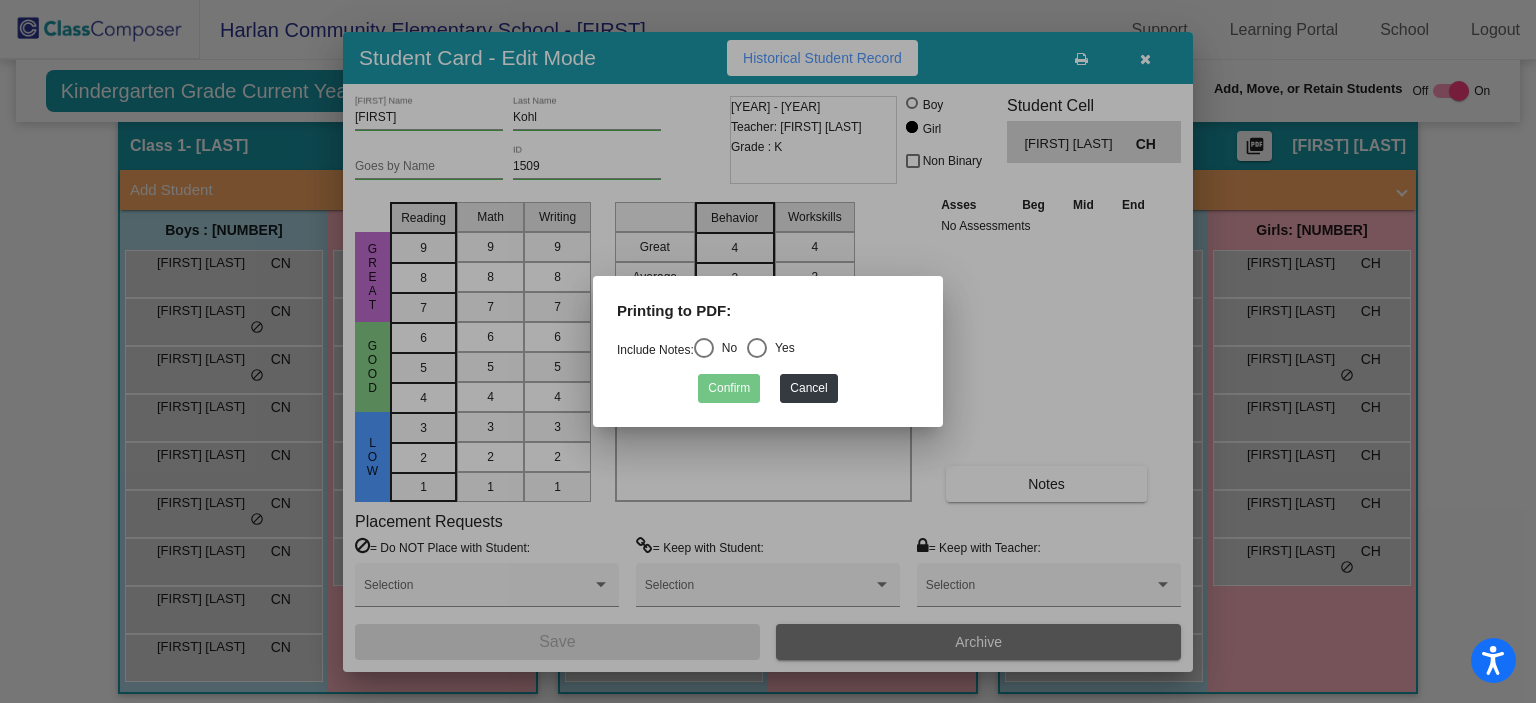 click on "Include Notes:" at bounding box center (655, 350) 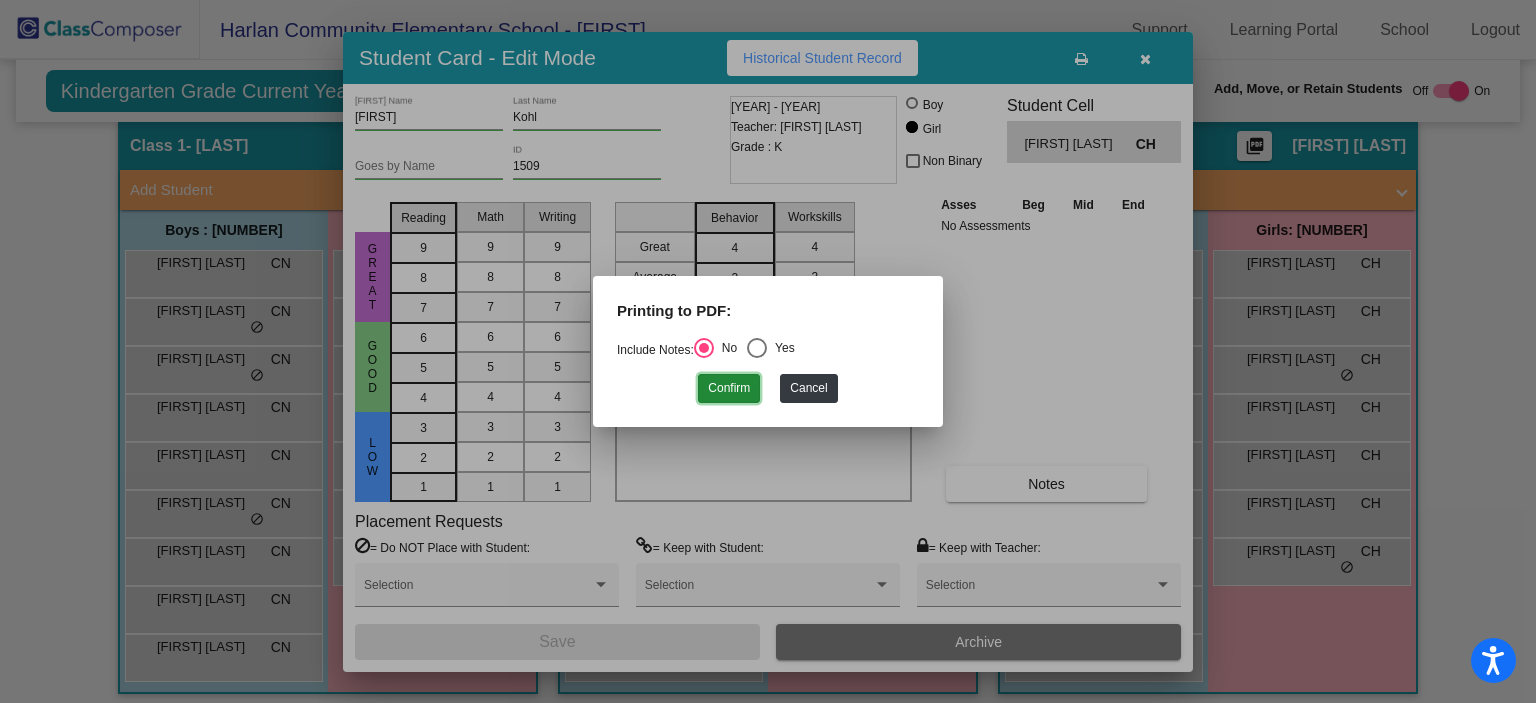 click on "Confirm" at bounding box center (729, 388) 